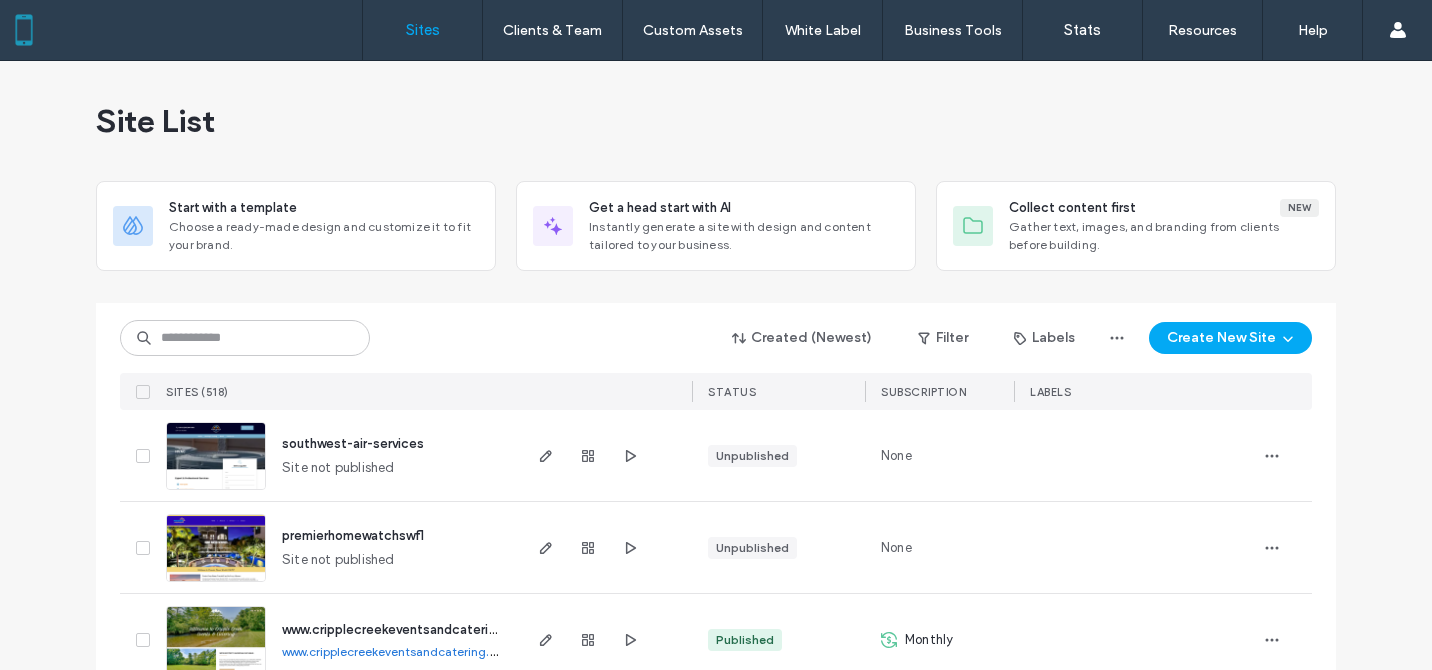 scroll, scrollTop: 0, scrollLeft: 0, axis: both 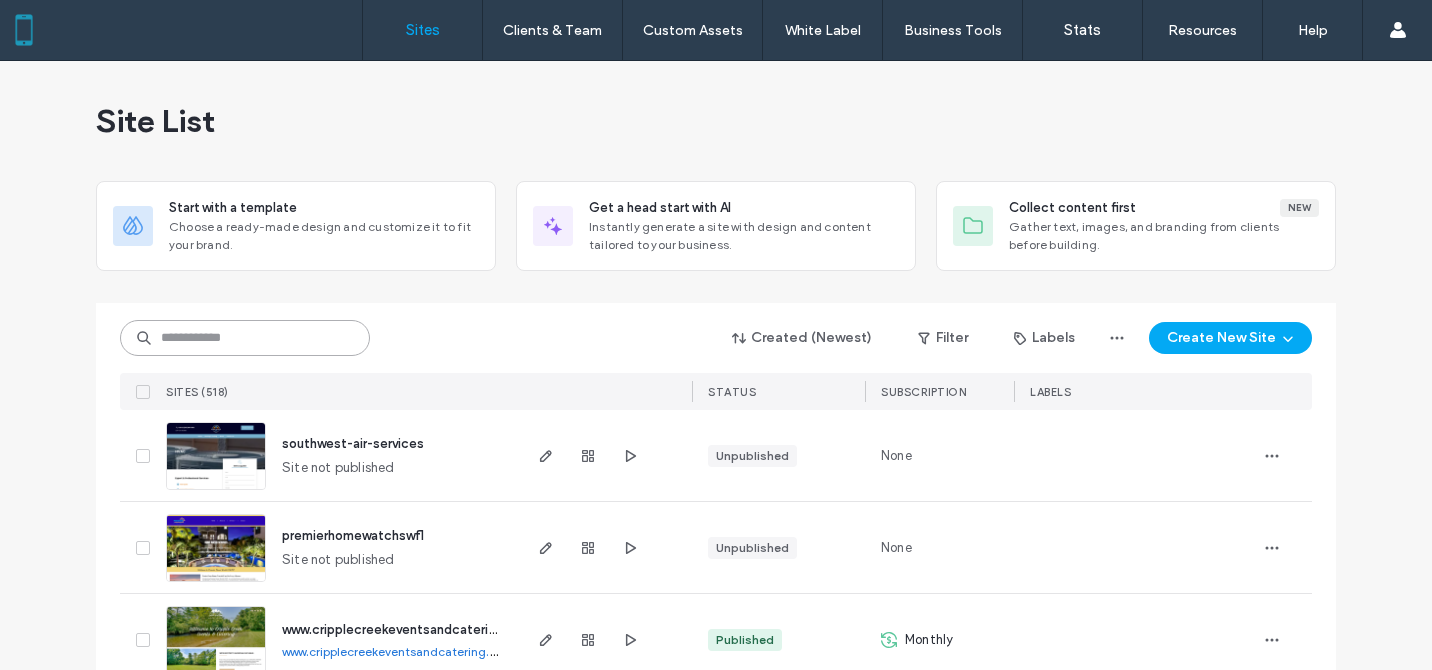 click at bounding box center [245, 338] 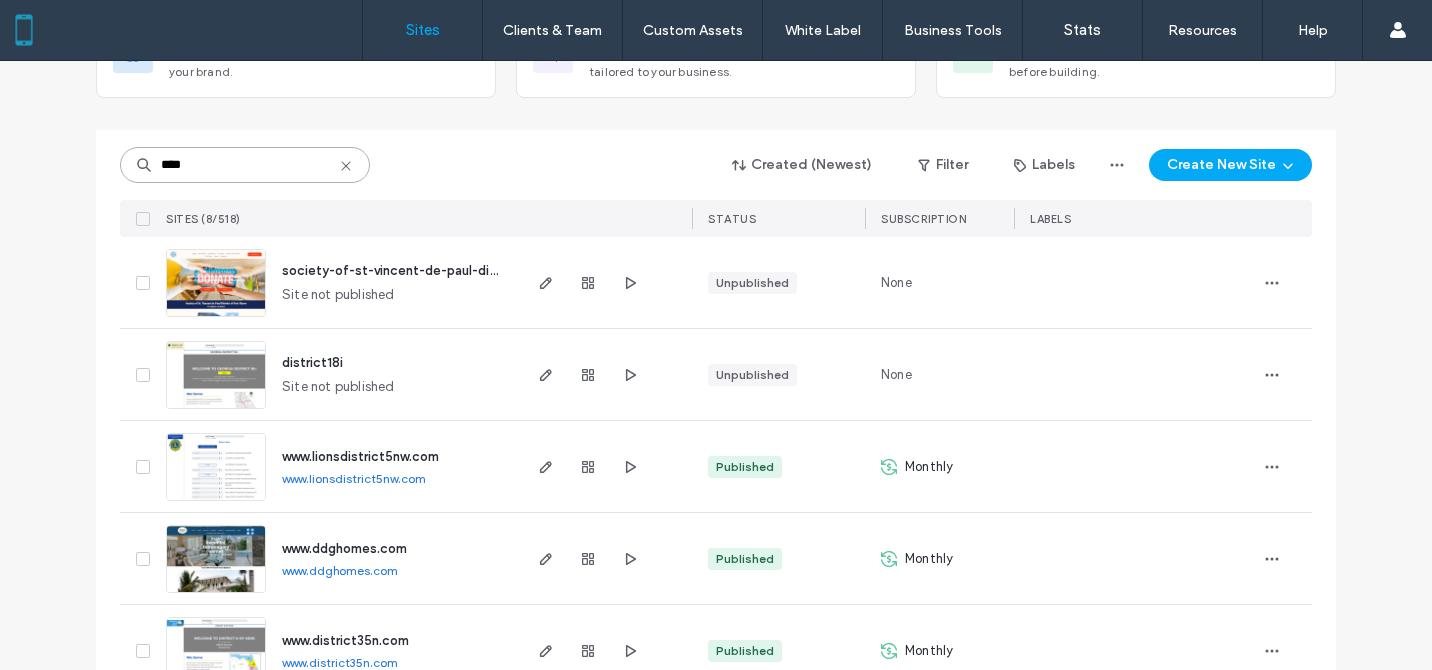 scroll, scrollTop: 388, scrollLeft: 0, axis: vertical 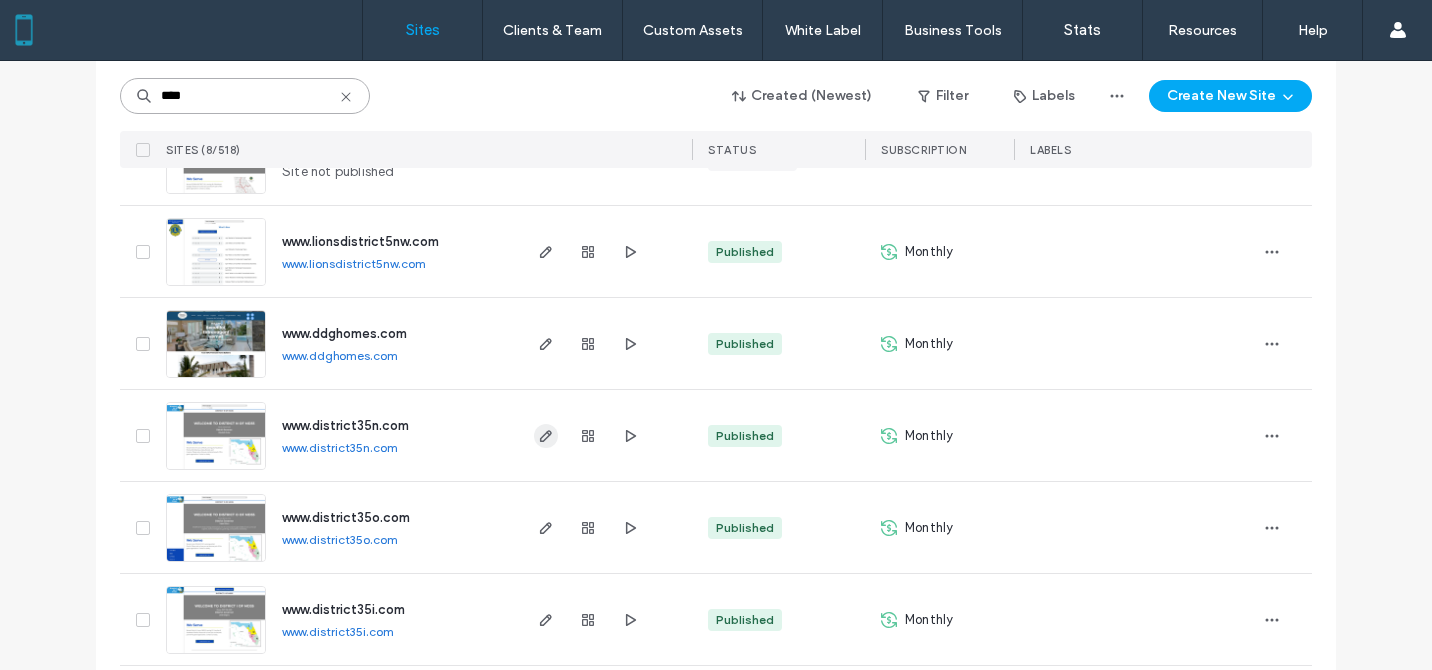 type on "****" 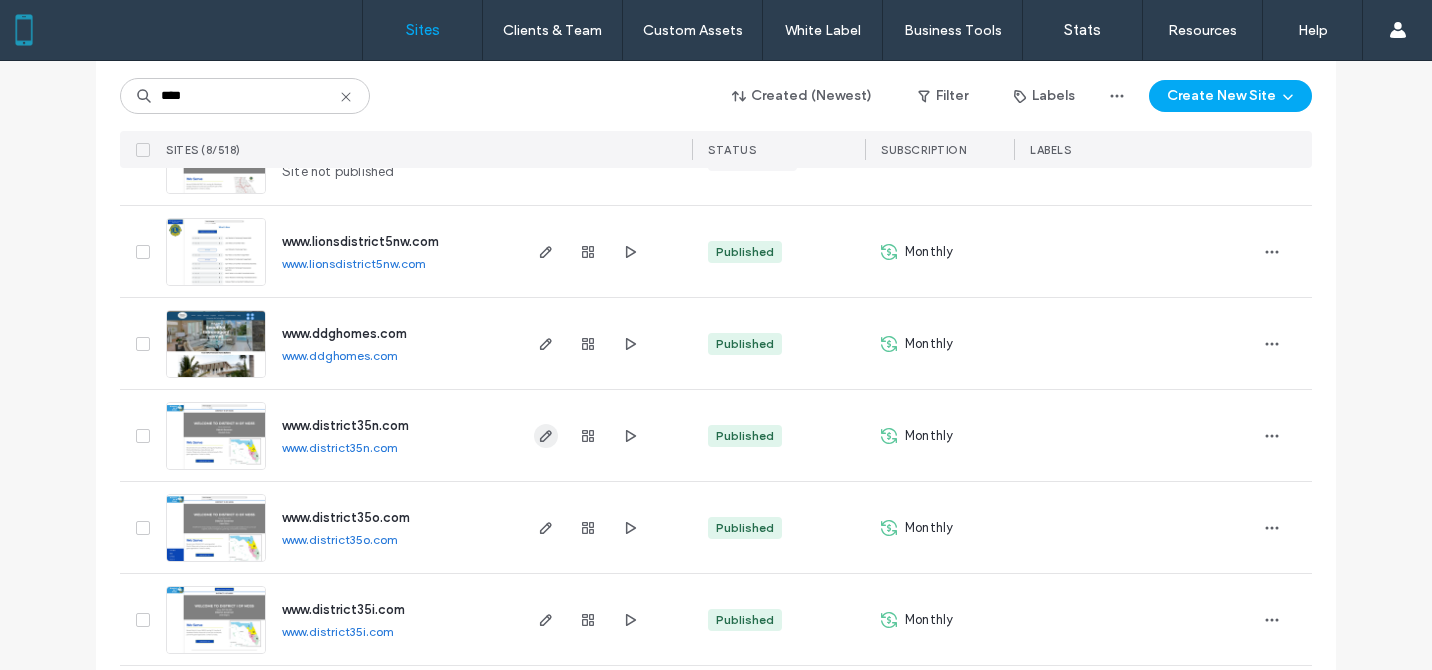 click 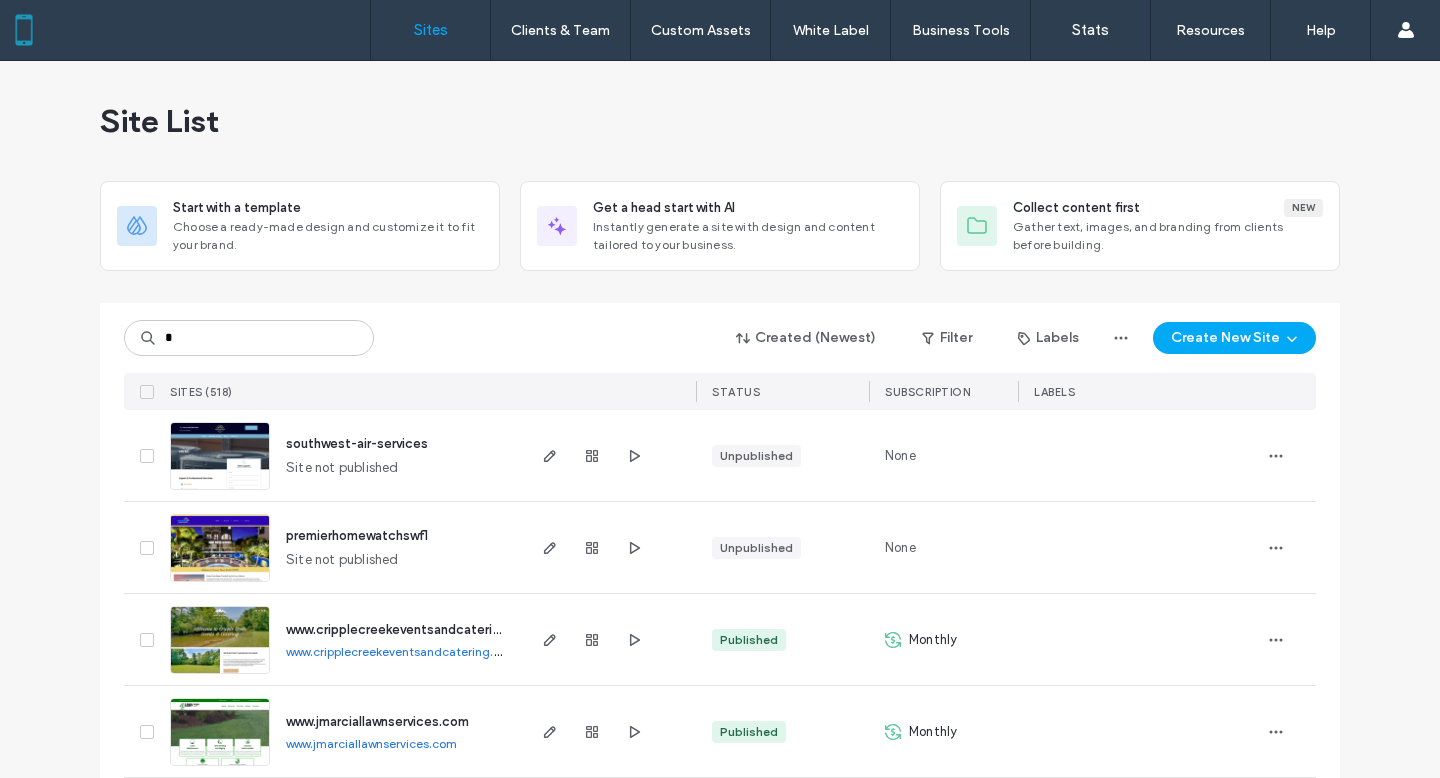 scroll, scrollTop: 0, scrollLeft: 0, axis: both 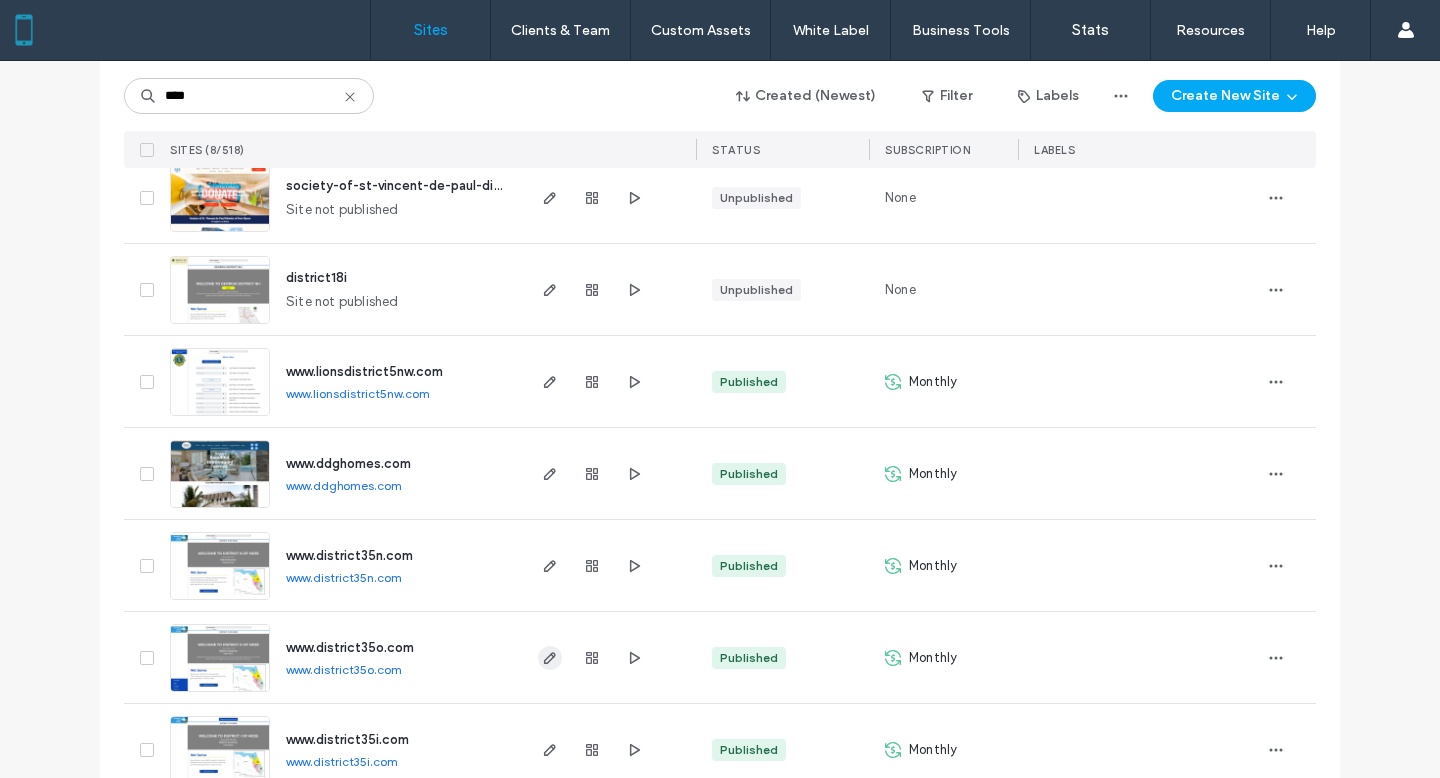 type on "****" 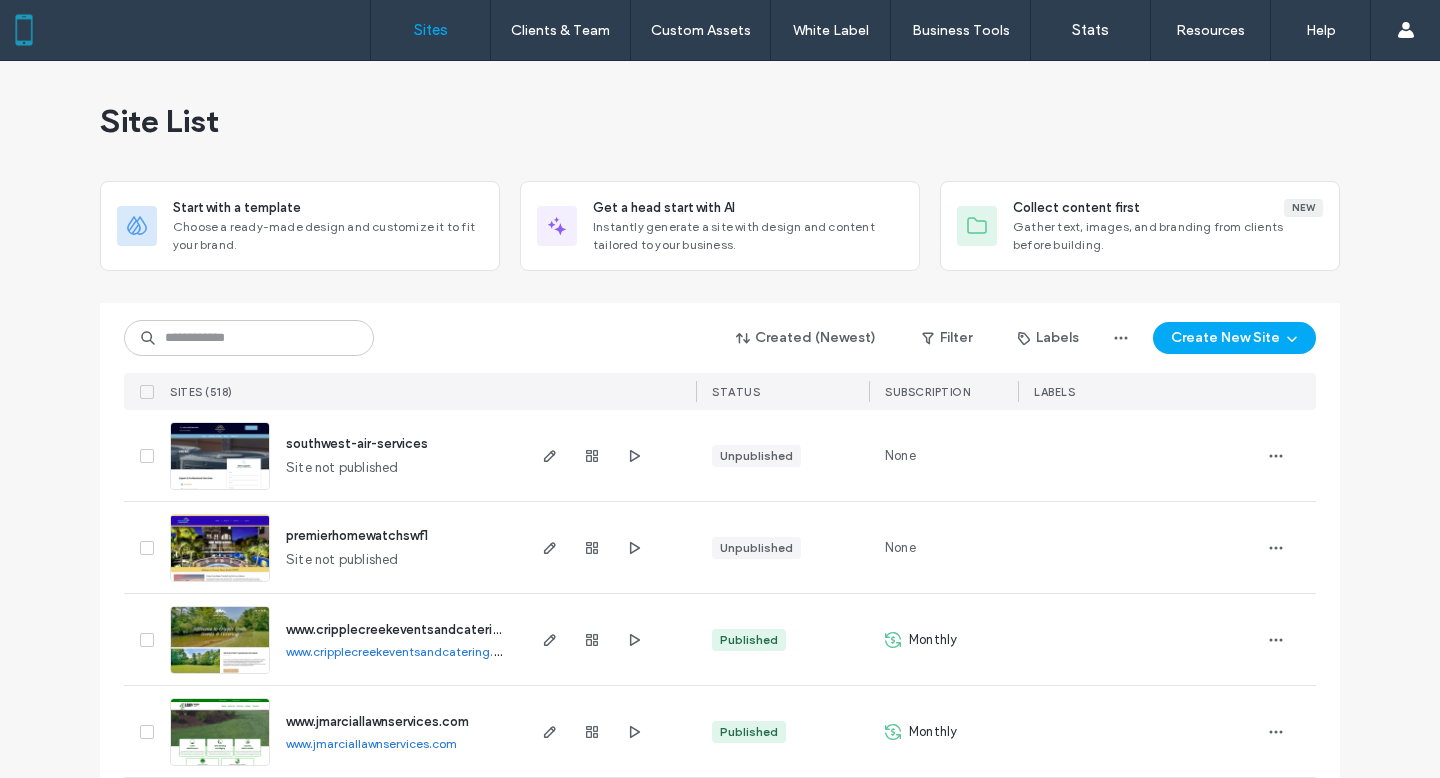 scroll, scrollTop: 0, scrollLeft: 0, axis: both 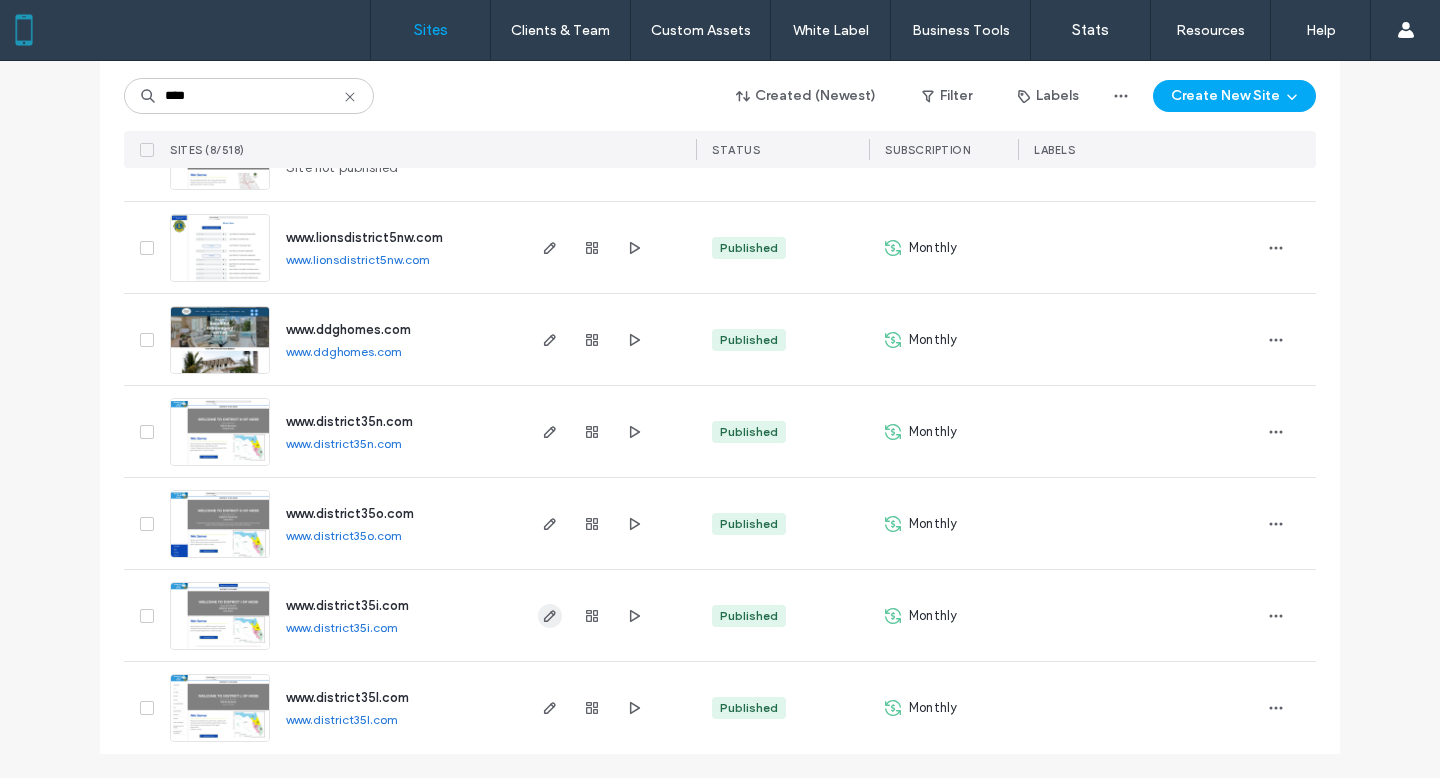 type on "****" 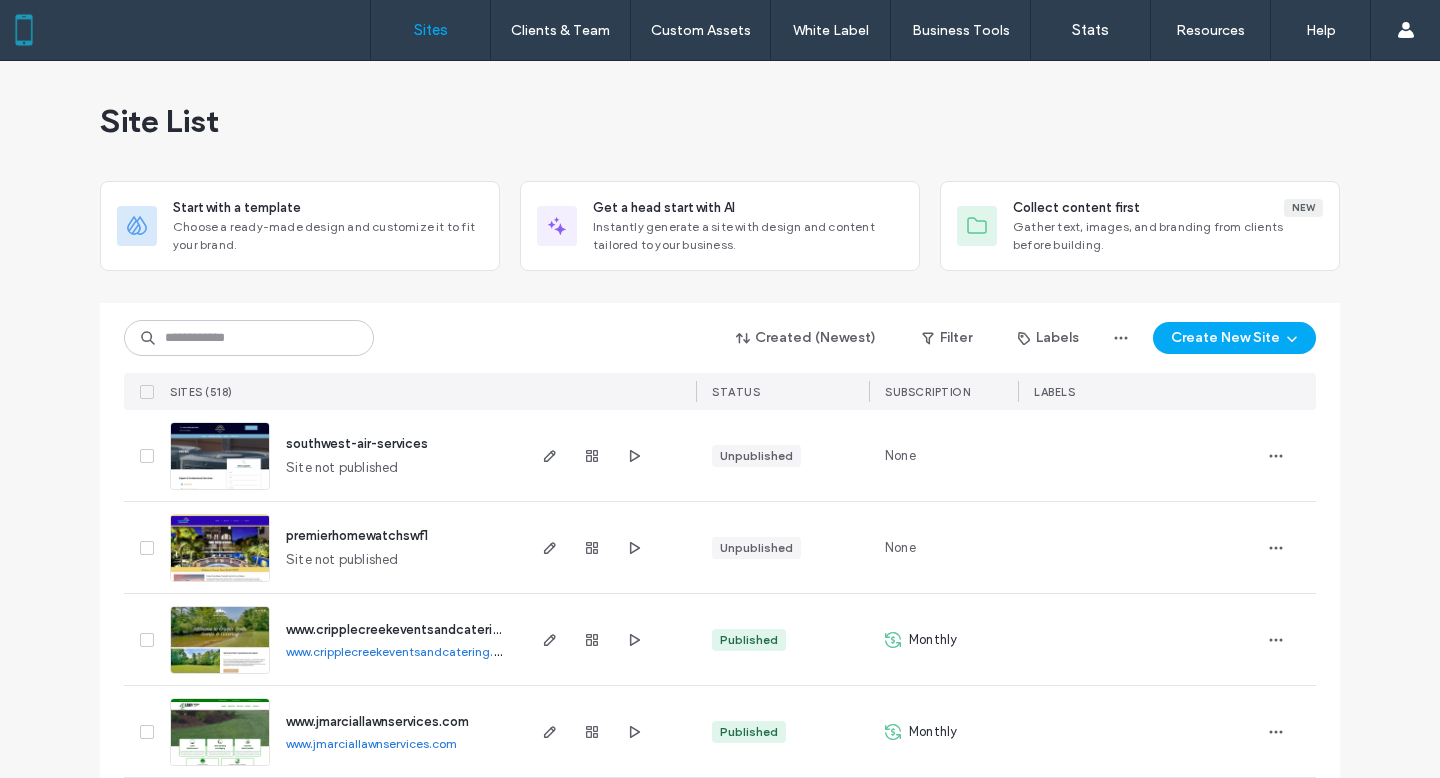 scroll, scrollTop: 0, scrollLeft: 0, axis: both 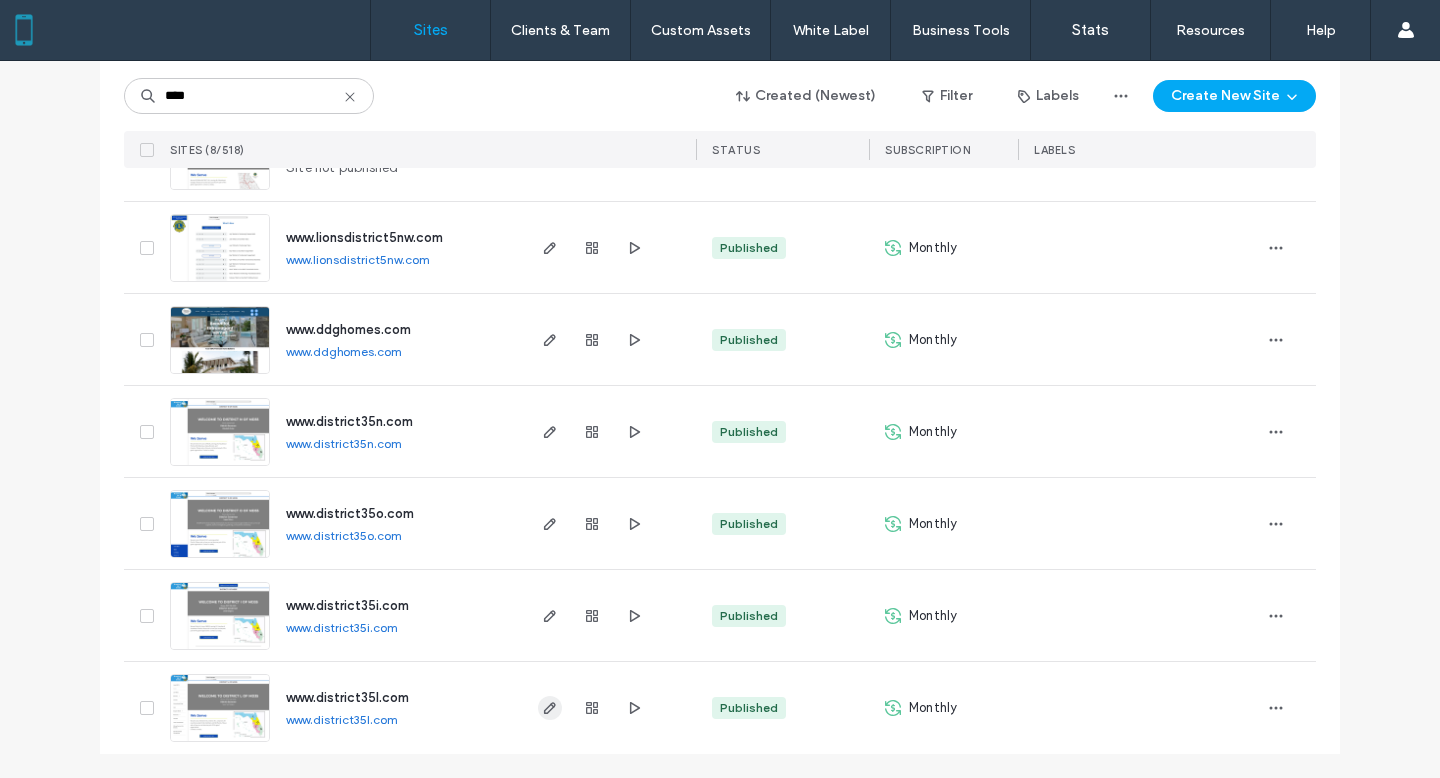 type on "****" 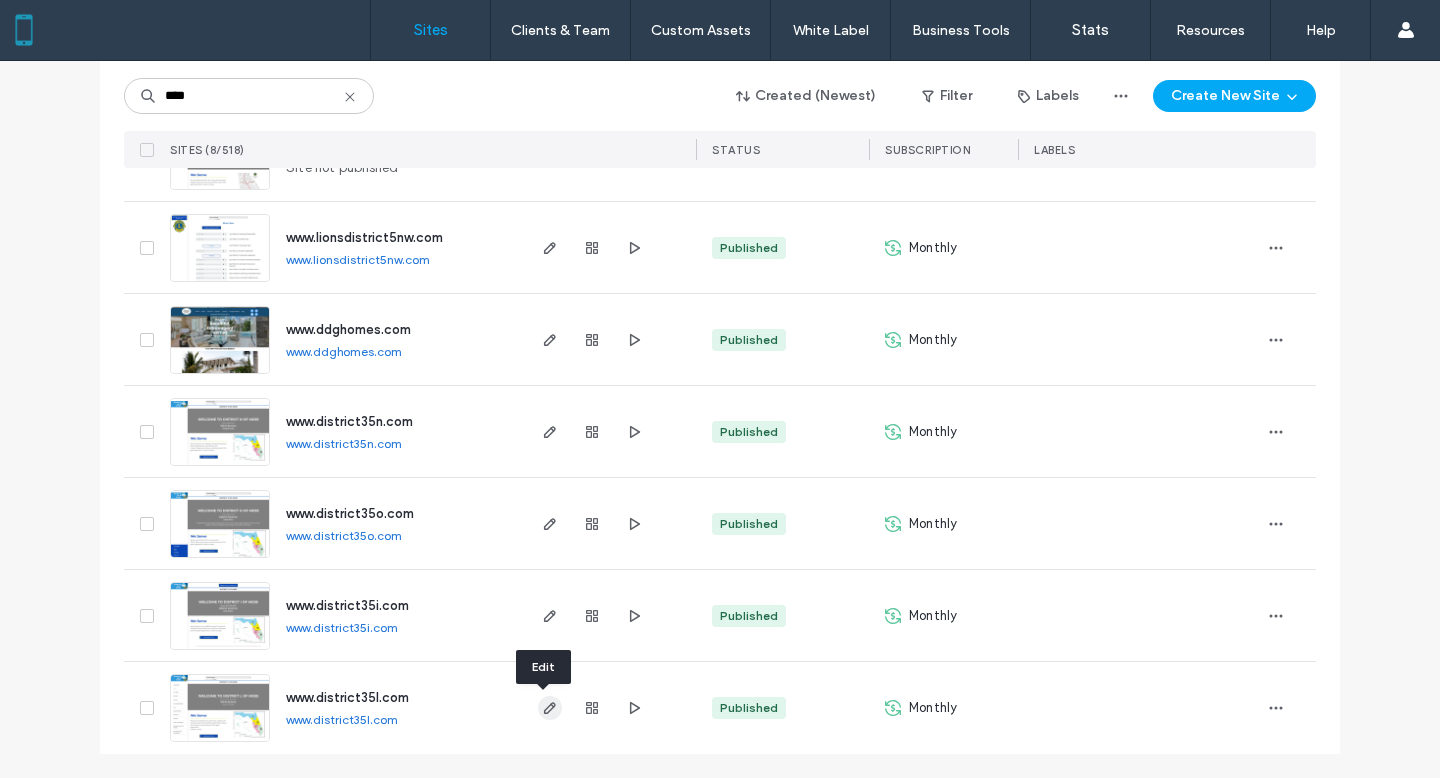 click 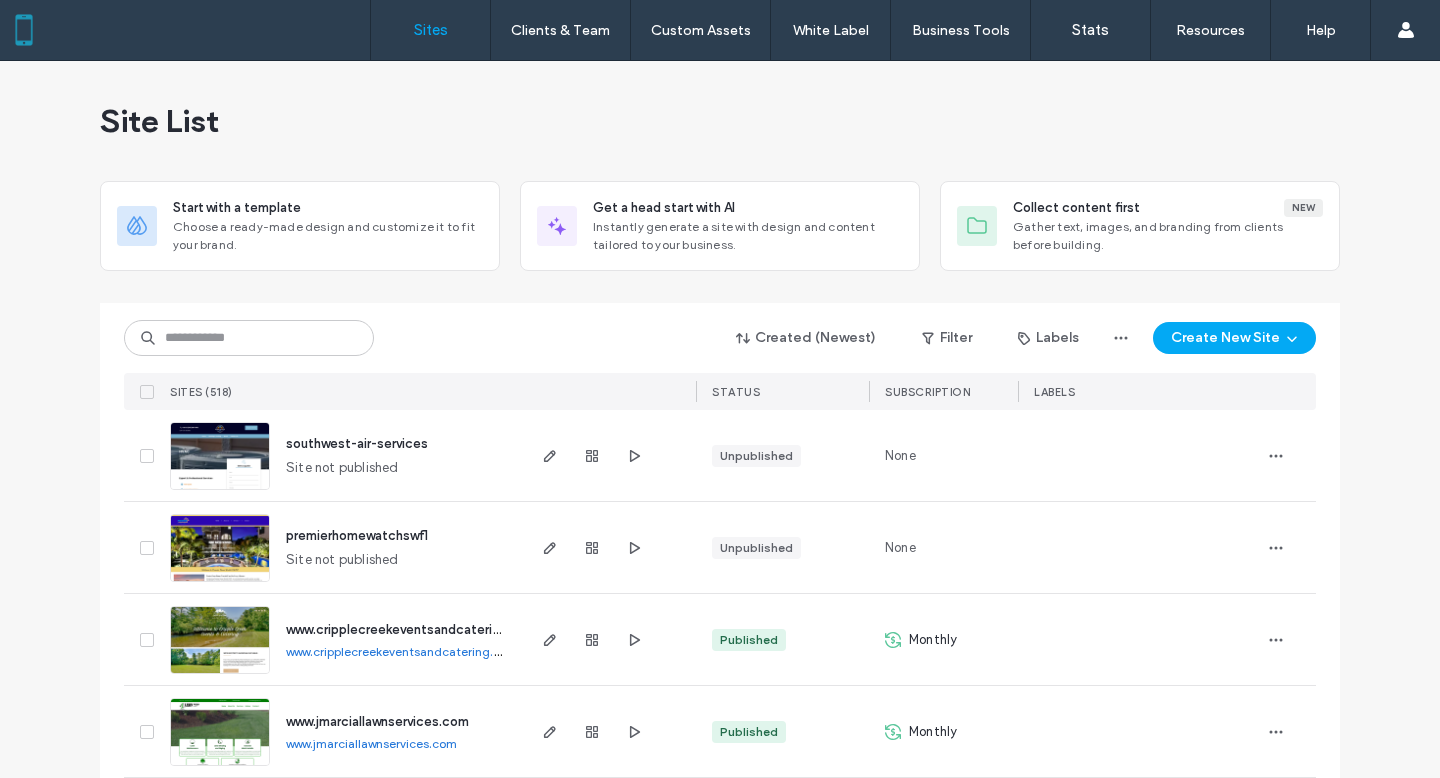 scroll, scrollTop: 0, scrollLeft: 0, axis: both 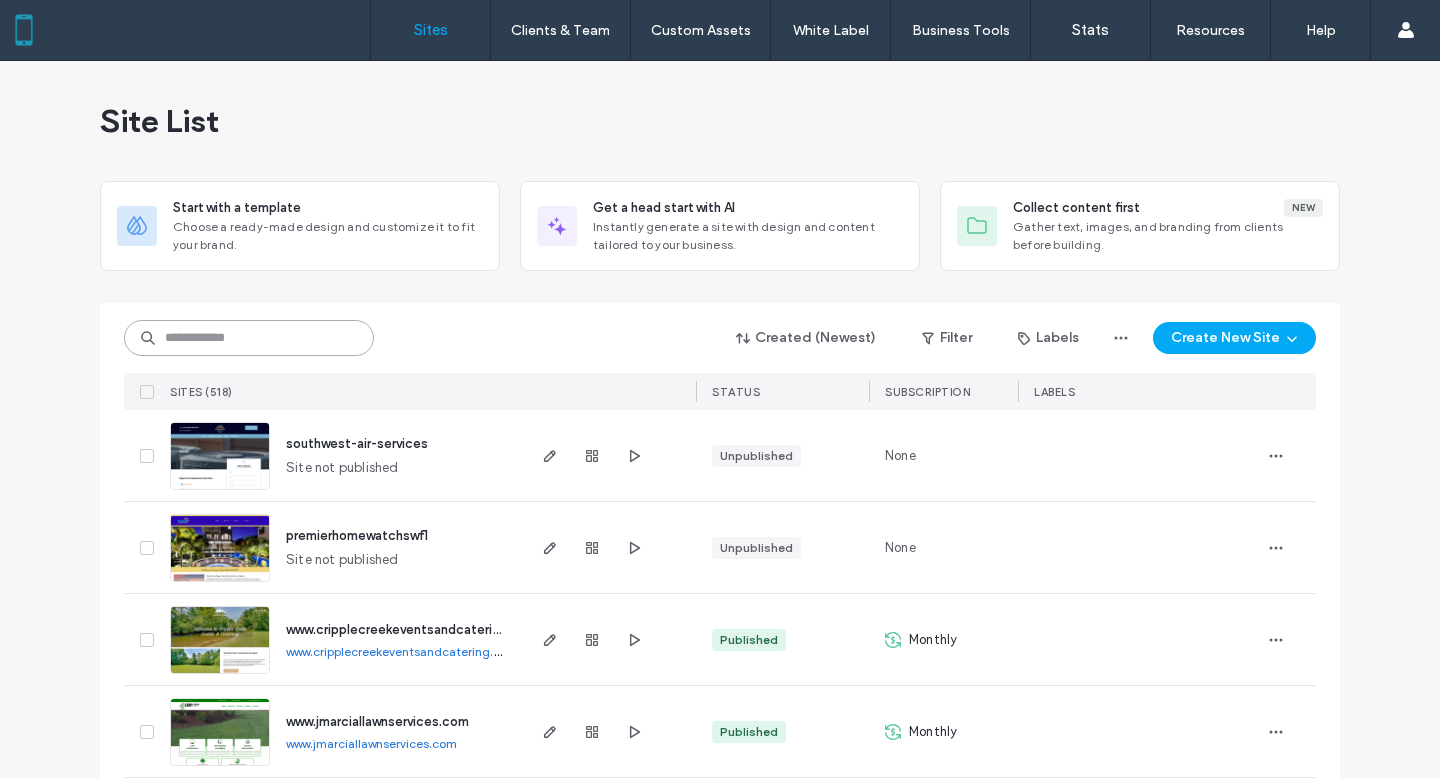 click at bounding box center (249, 338) 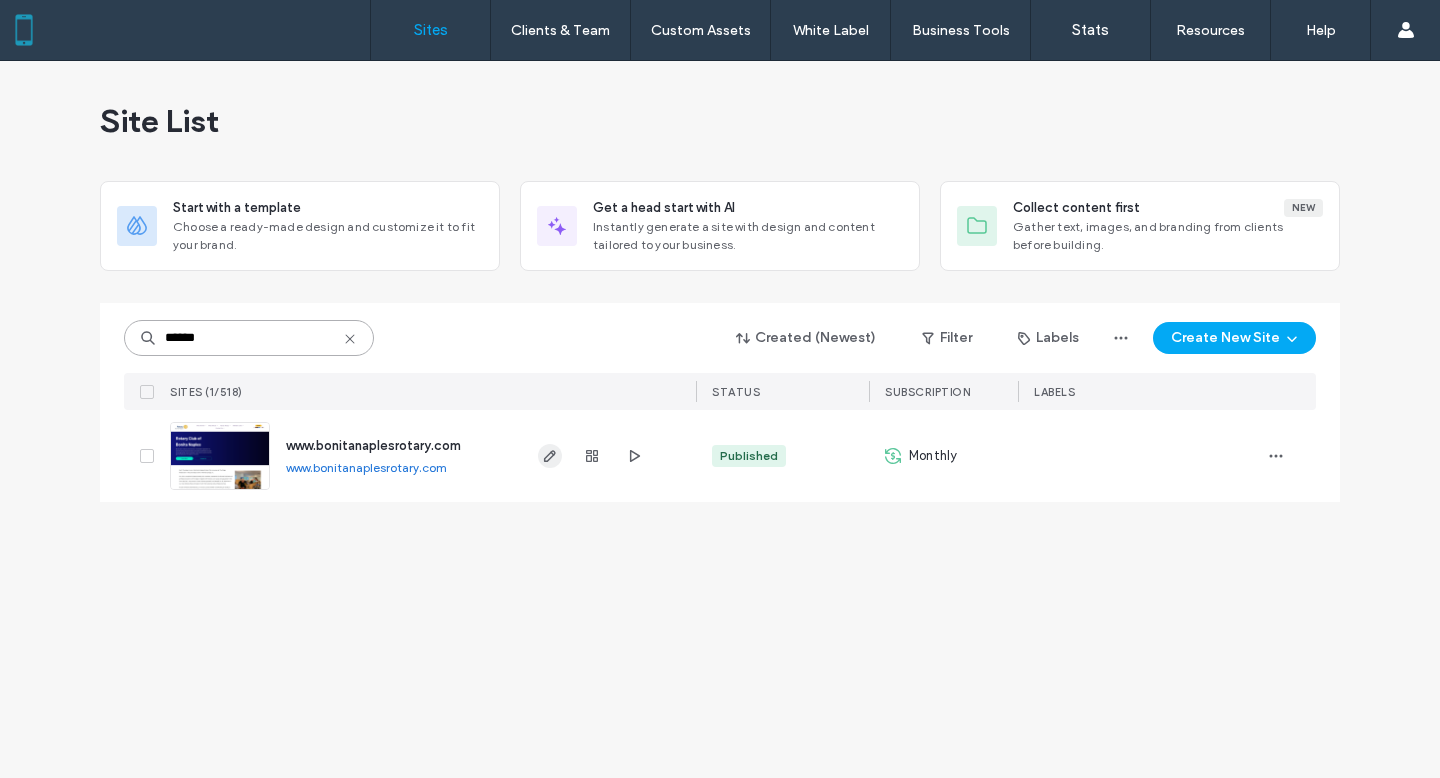 type on "******" 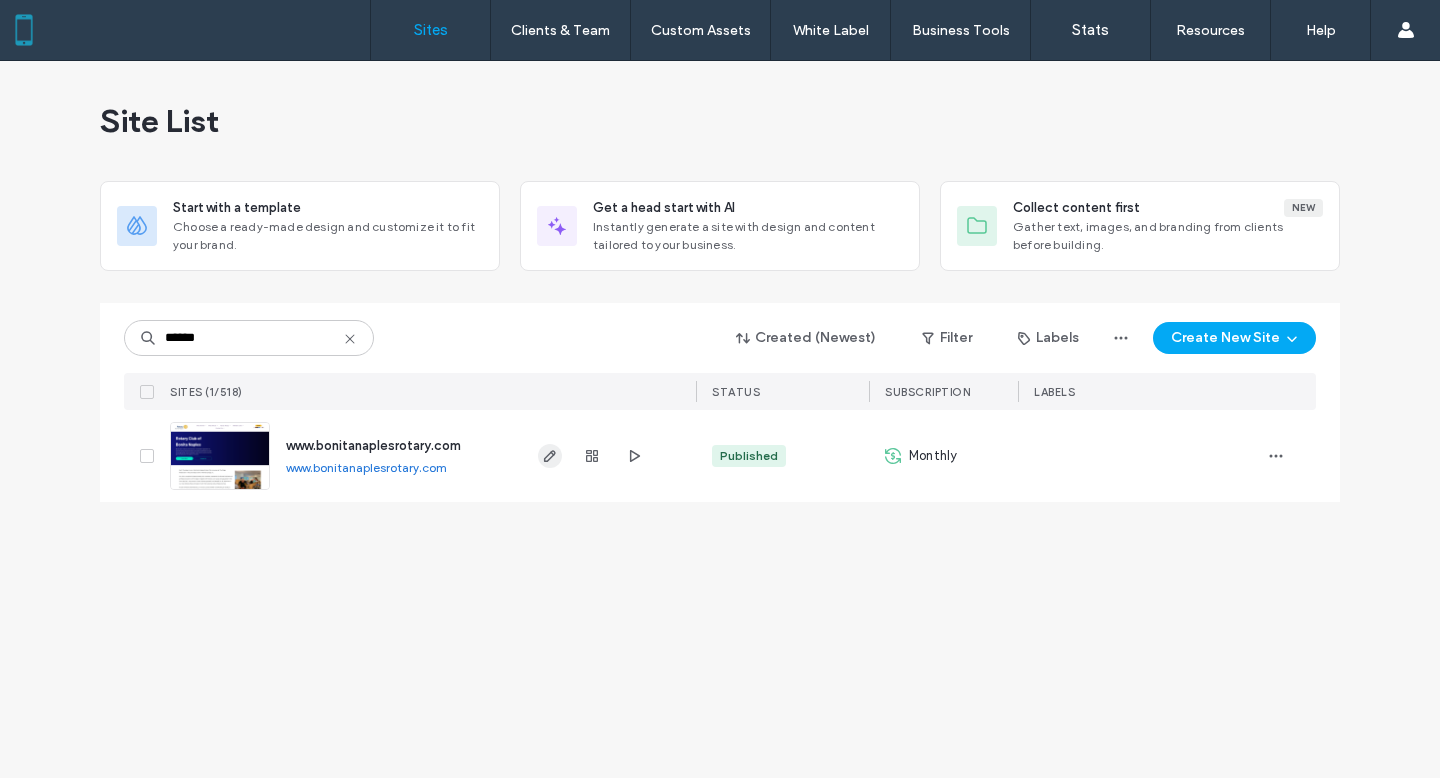 click 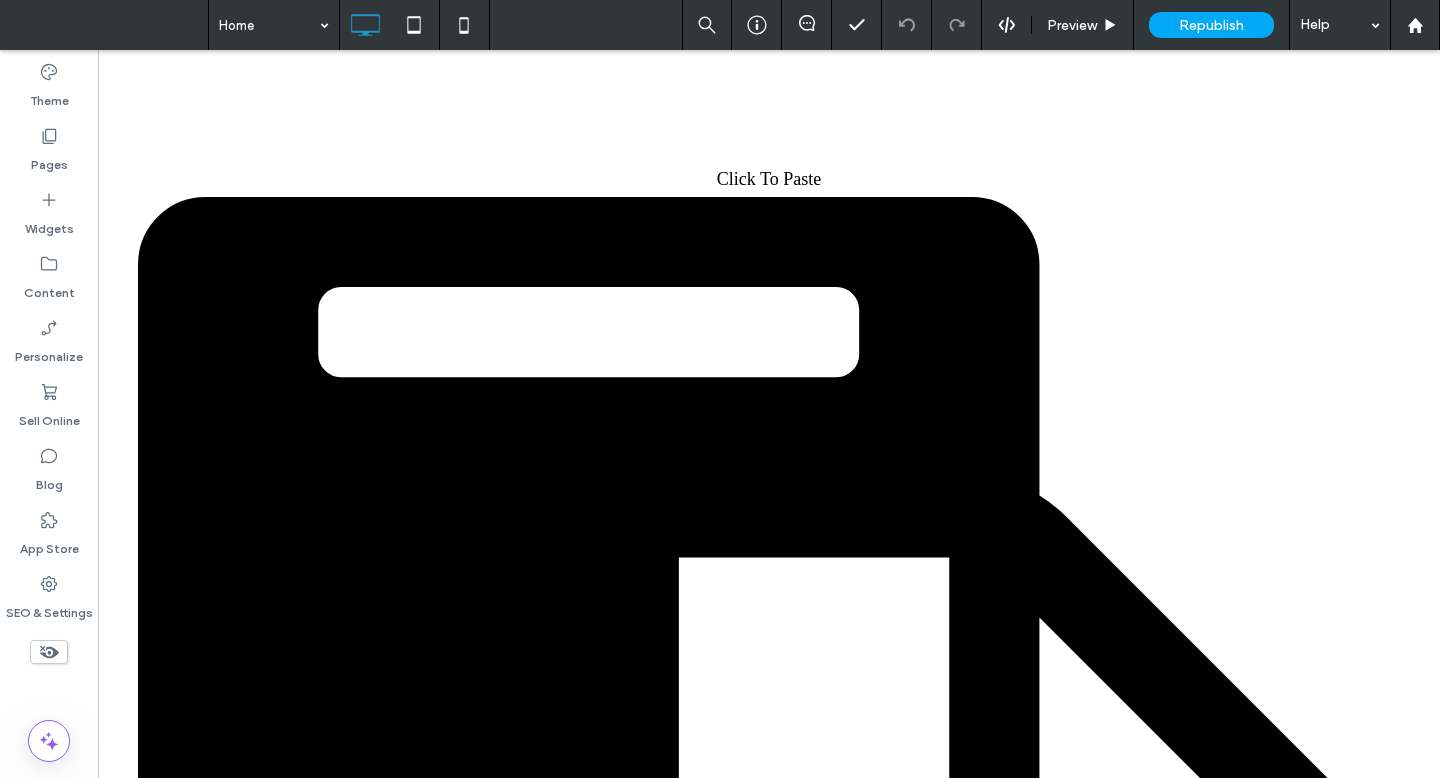 scroll, scrollTop: 0, scrollLeft: 0, axis: both 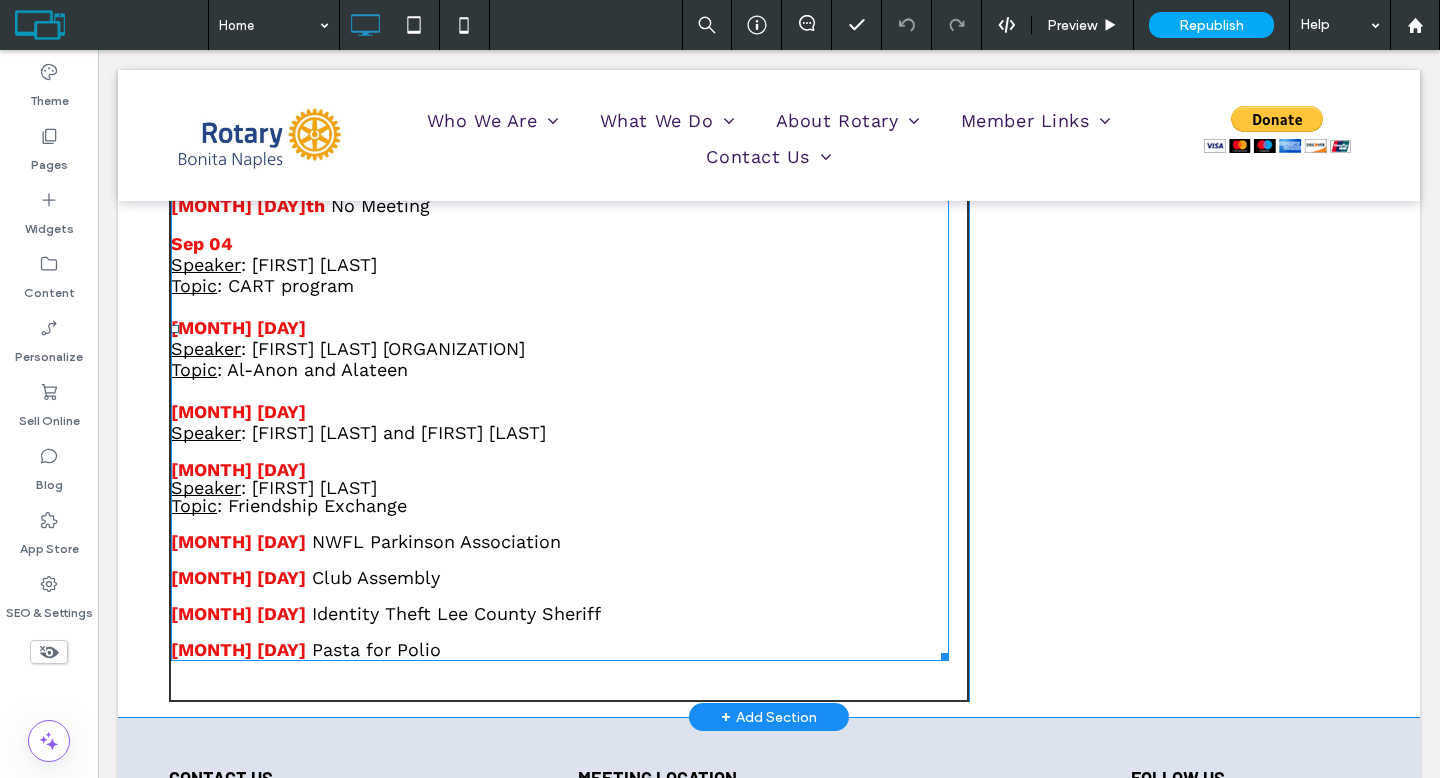 click on "Topic : Al-Anon and Alateen" at bounding box center [560, 369] 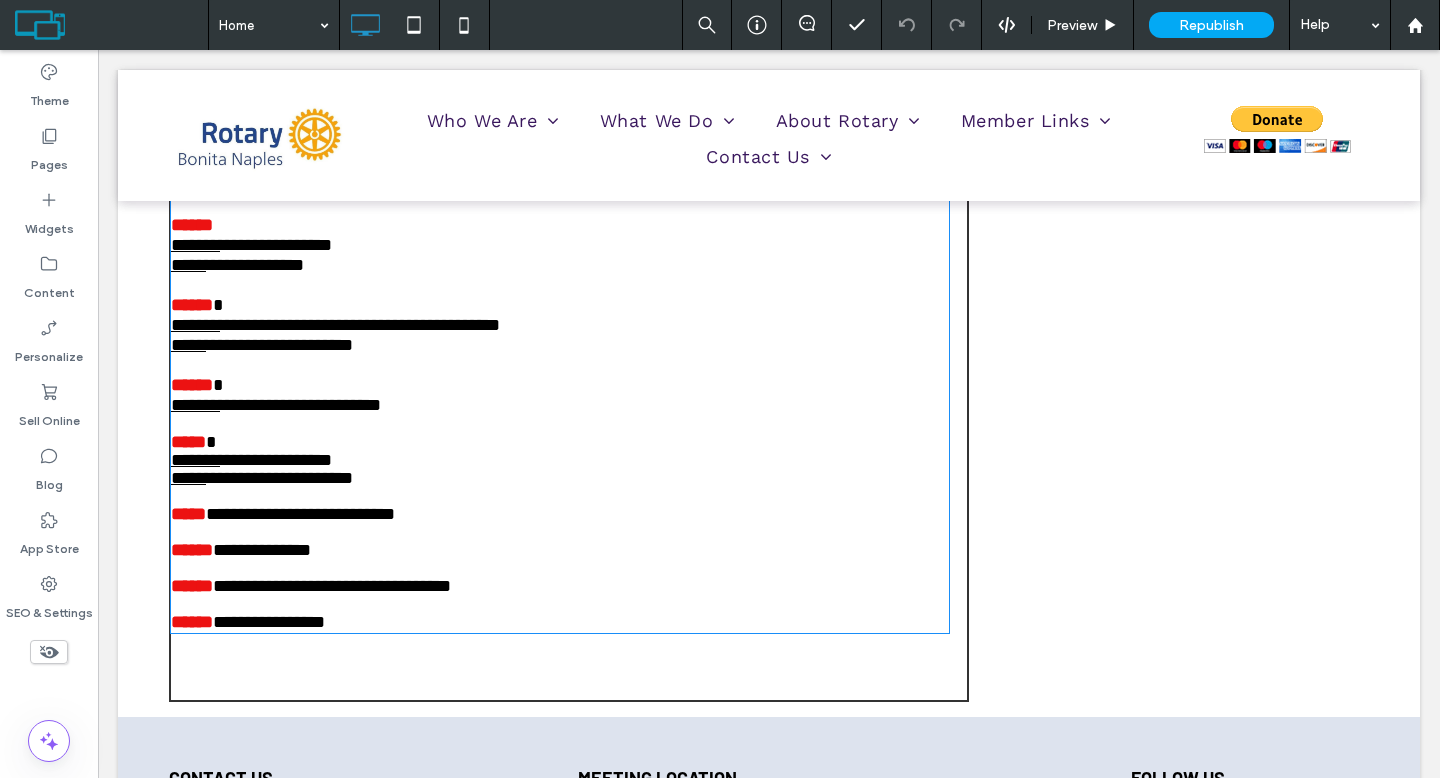 type on "*********" 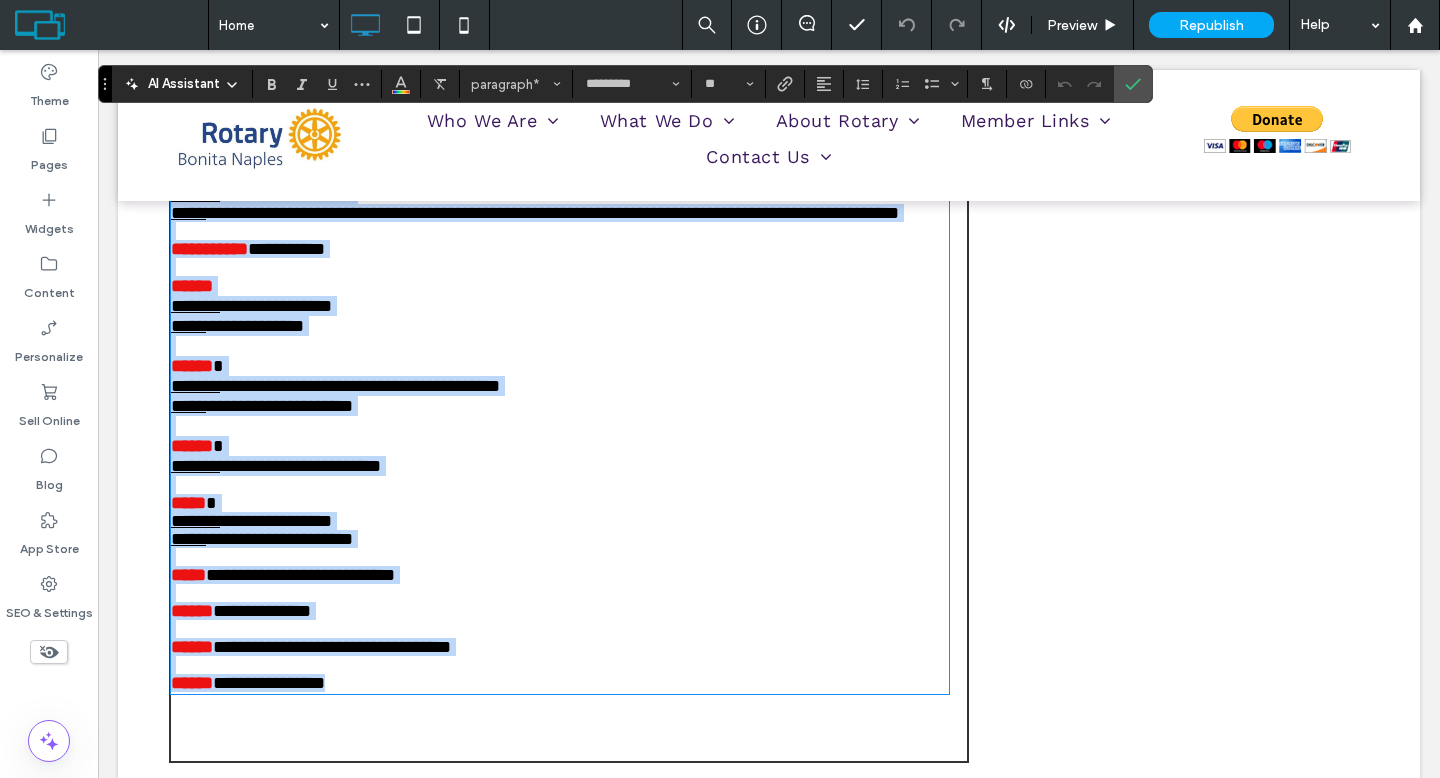 click at bounding box center [560, 426] 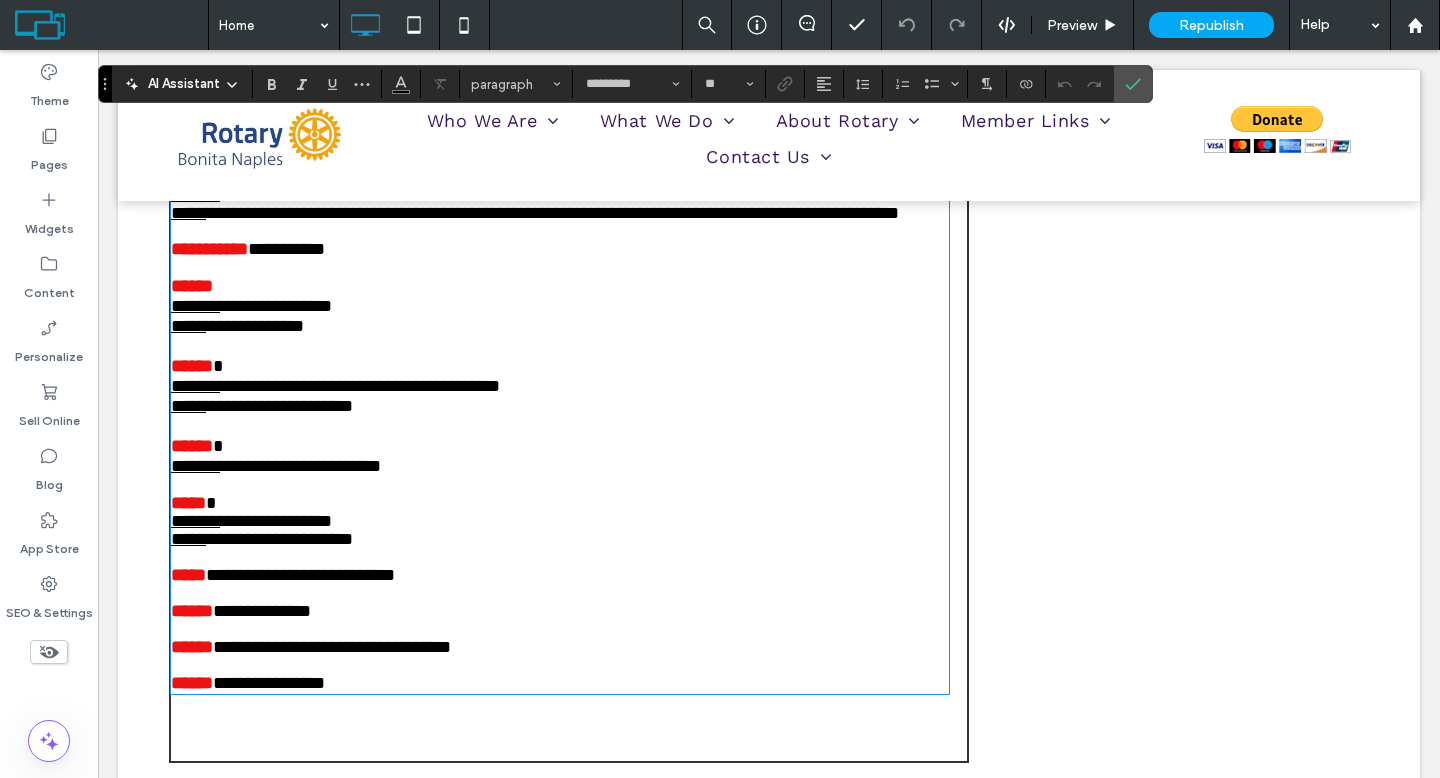 click on "**********" at bounding box center (560, 406) 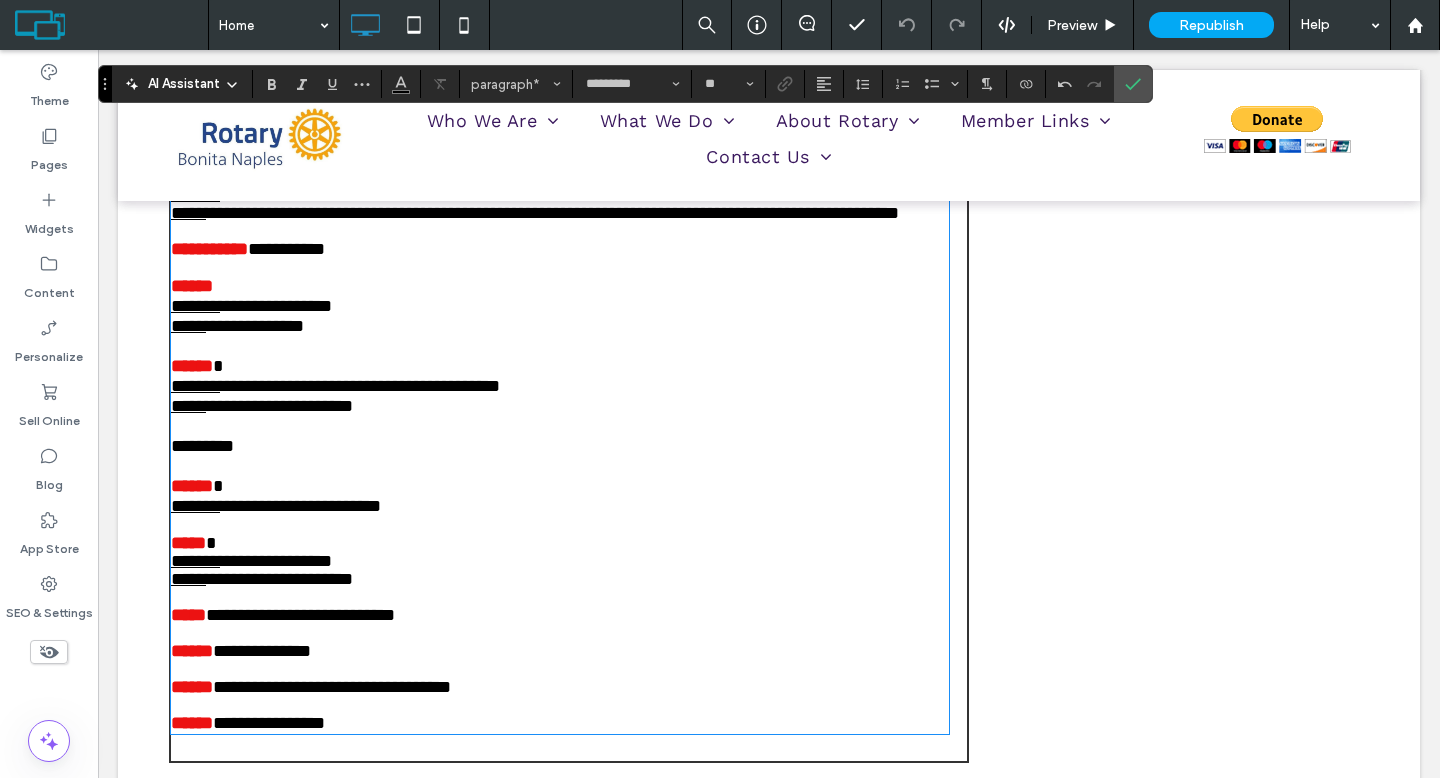 scroll, scrollTop: 0, scrollLeft: 0, axis: both 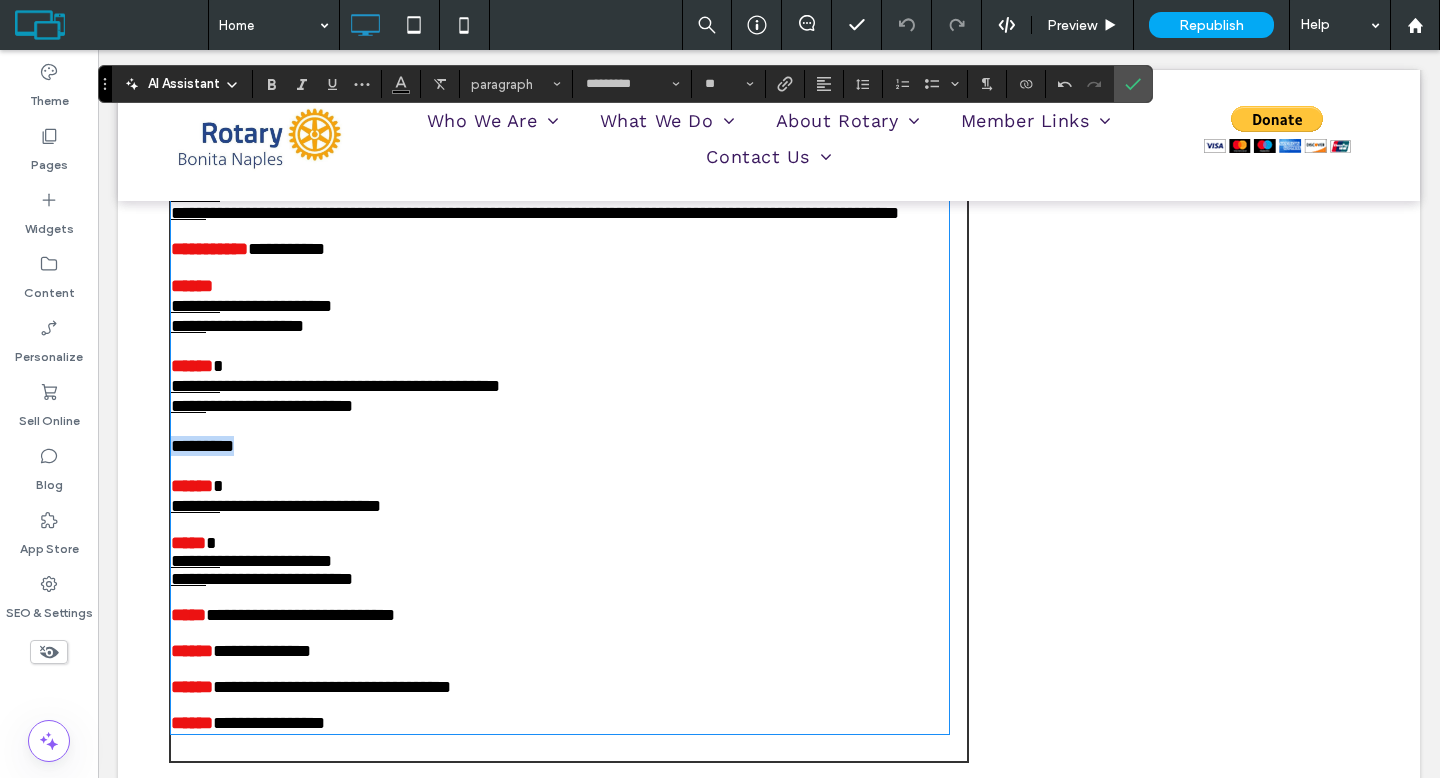 drag, startPoint x: 251, startPoint y: 500, endPoint x: 154, endPoint y: 496, distance: 97.082436 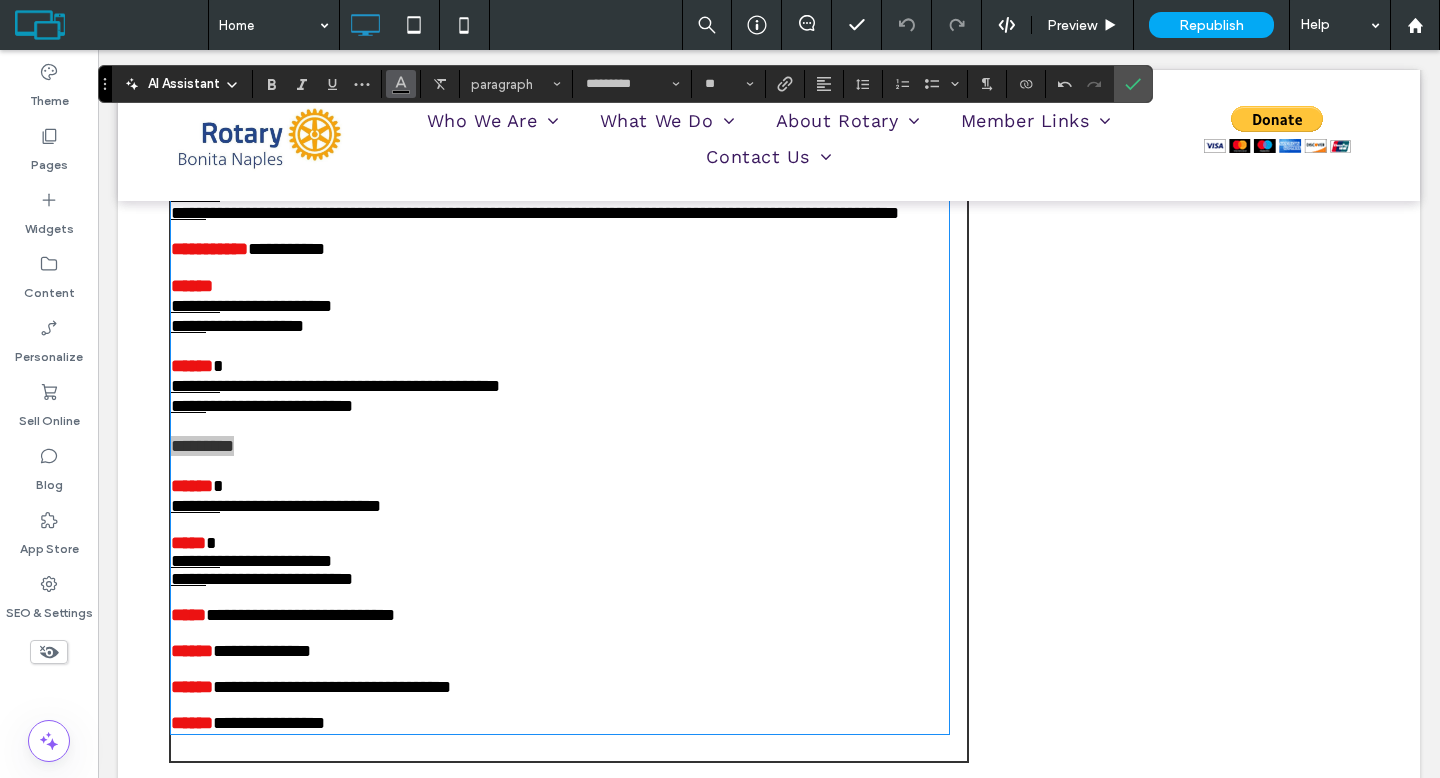 click 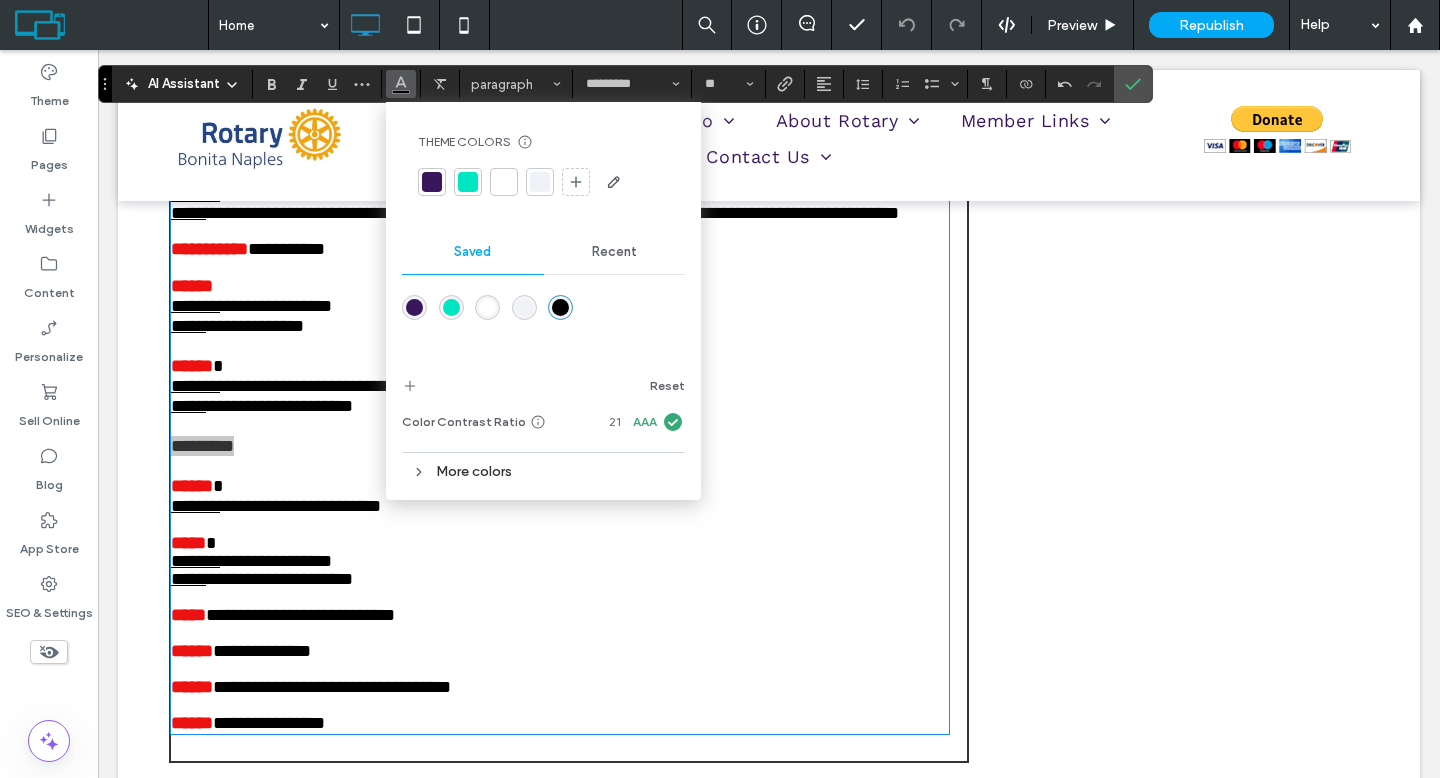 click on "Recent" at bounding box center (614, 252) 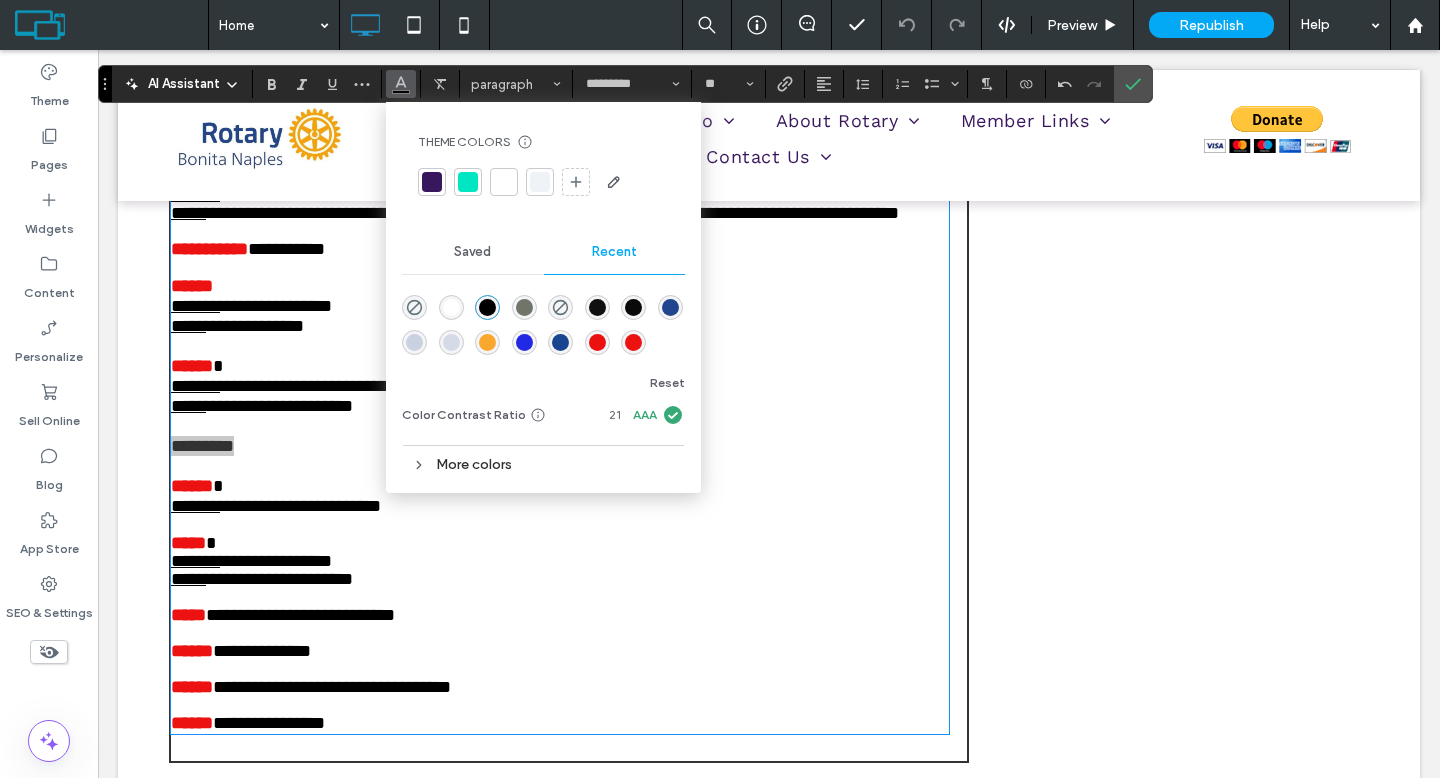 click at bounding box center [633, 342] 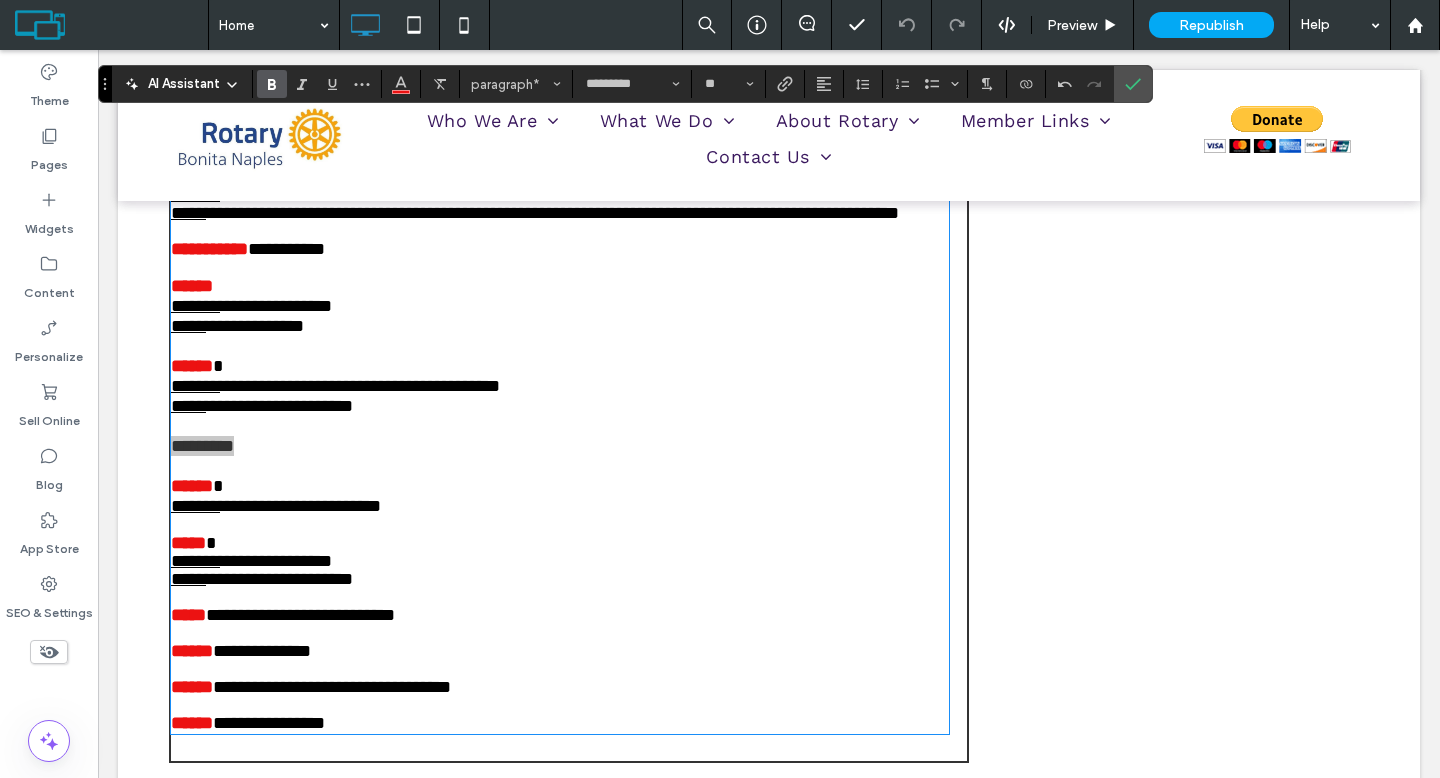 click 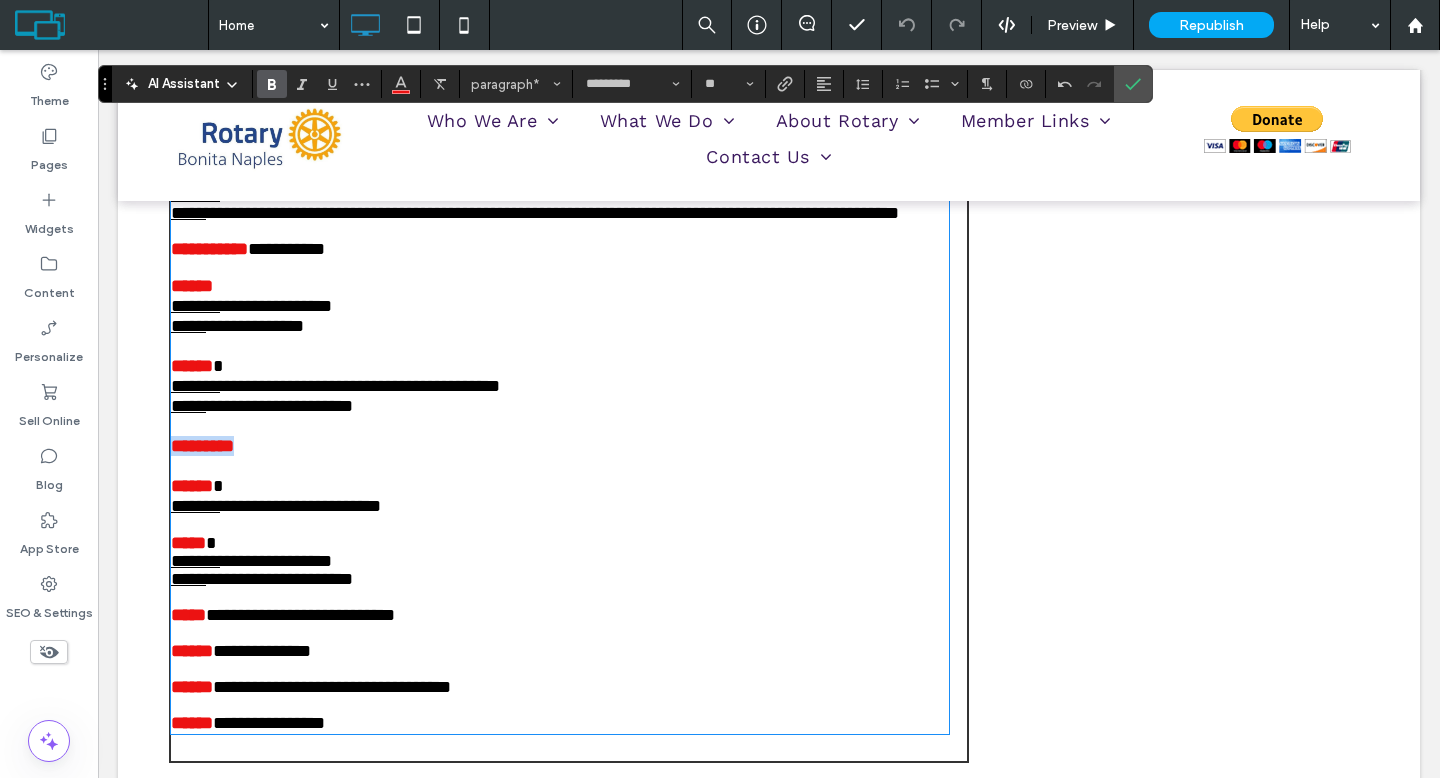 click on "*********" at bounding box center (560, 446) 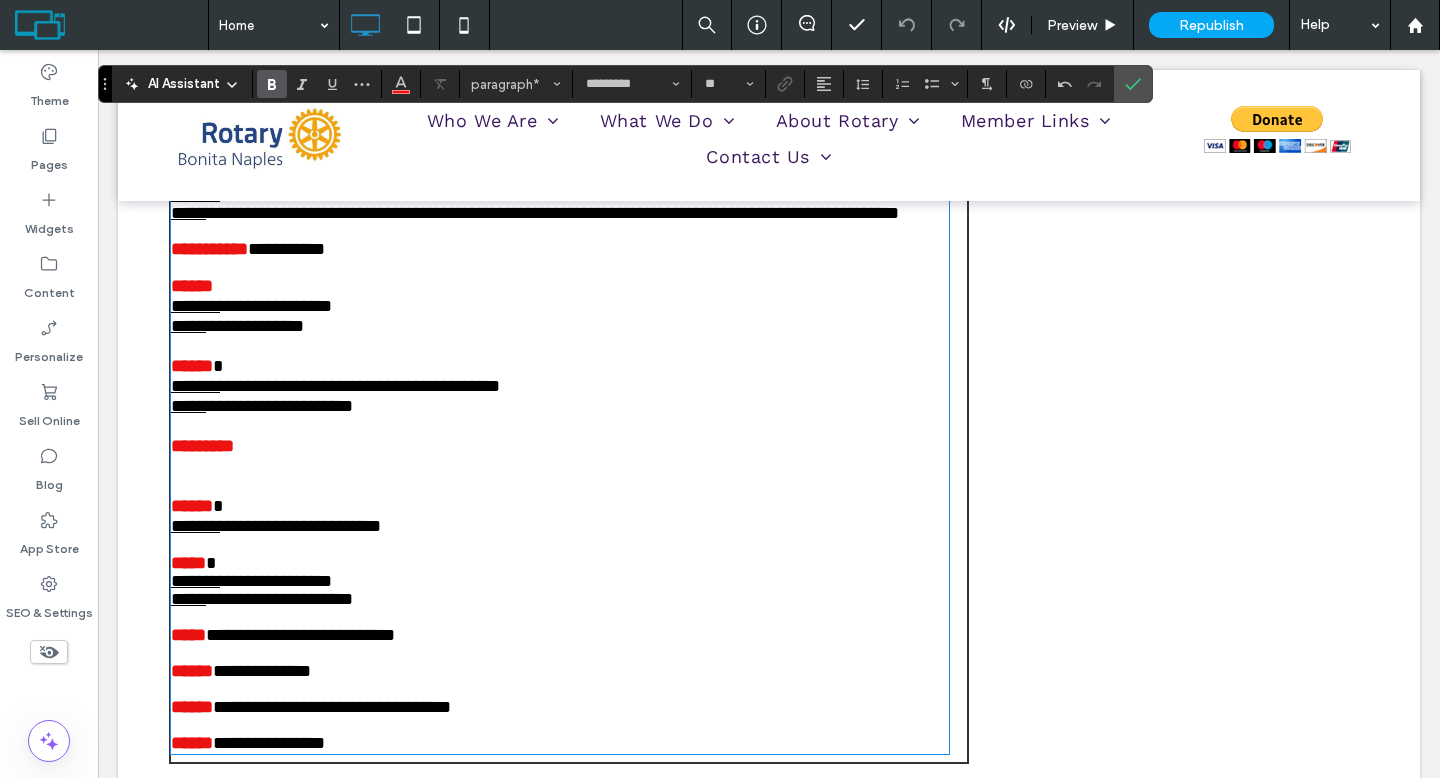 scroll, scrollTop: 0, scrollLeft: 0, axis: both 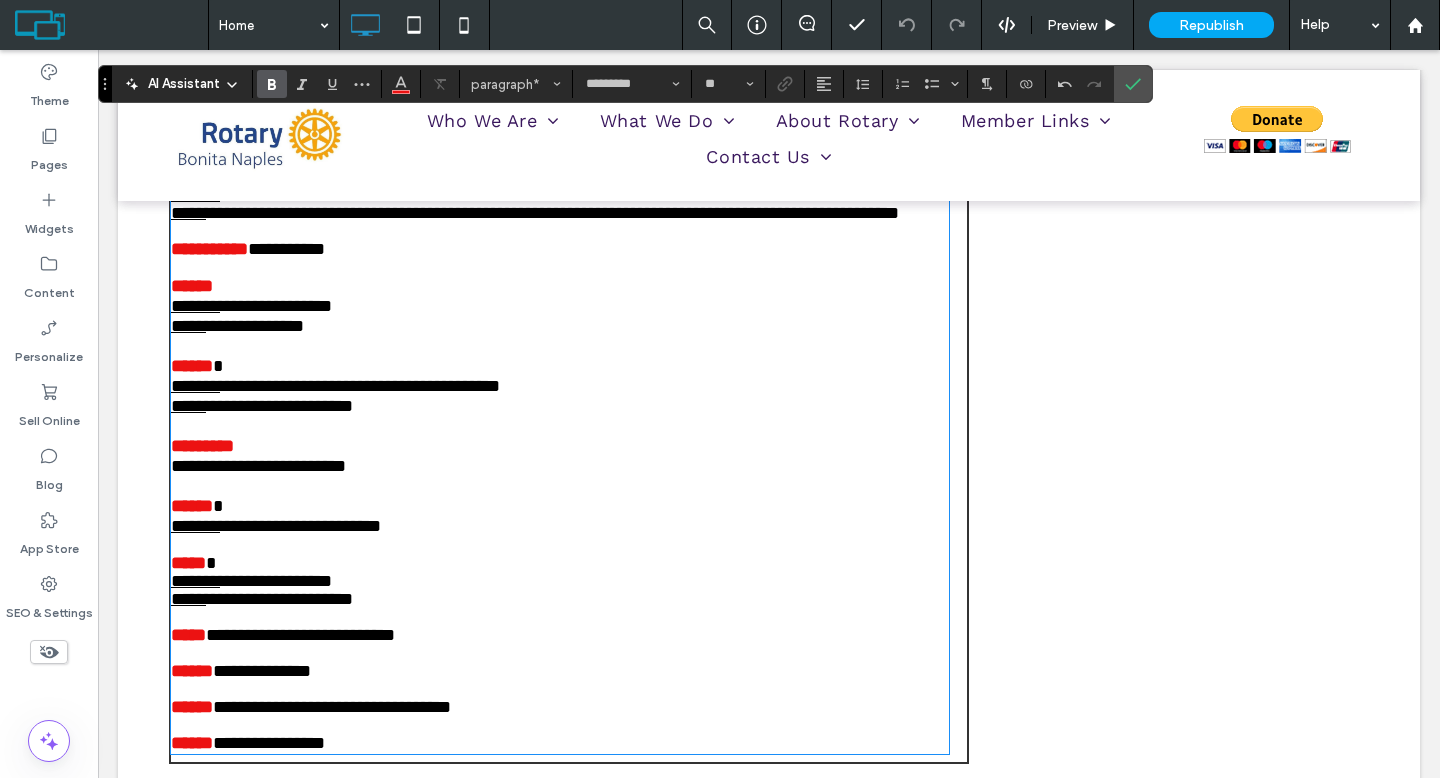 click on "*********" at bounding box center [560, 446] 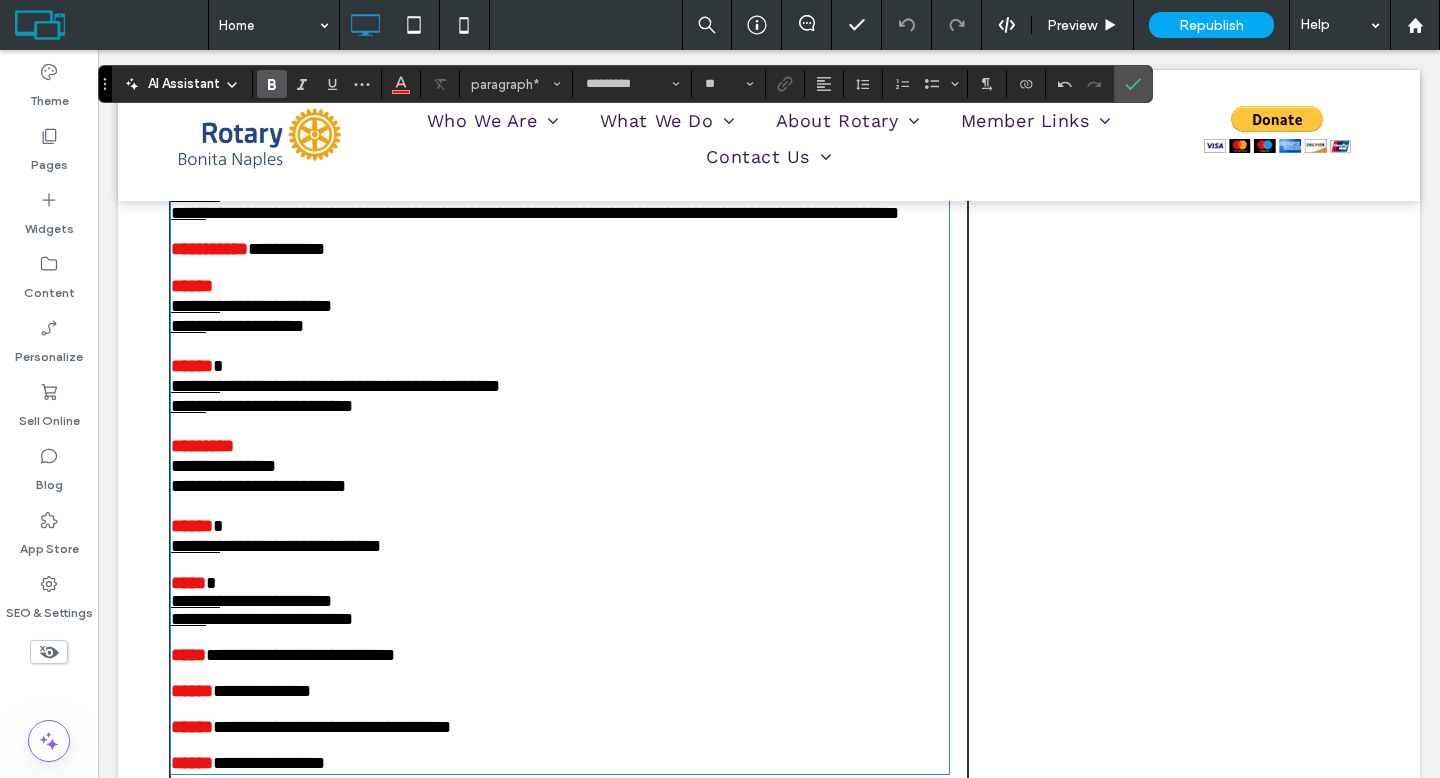 scroll, scrollTop: 0, scrollLeft: 0, axis: both 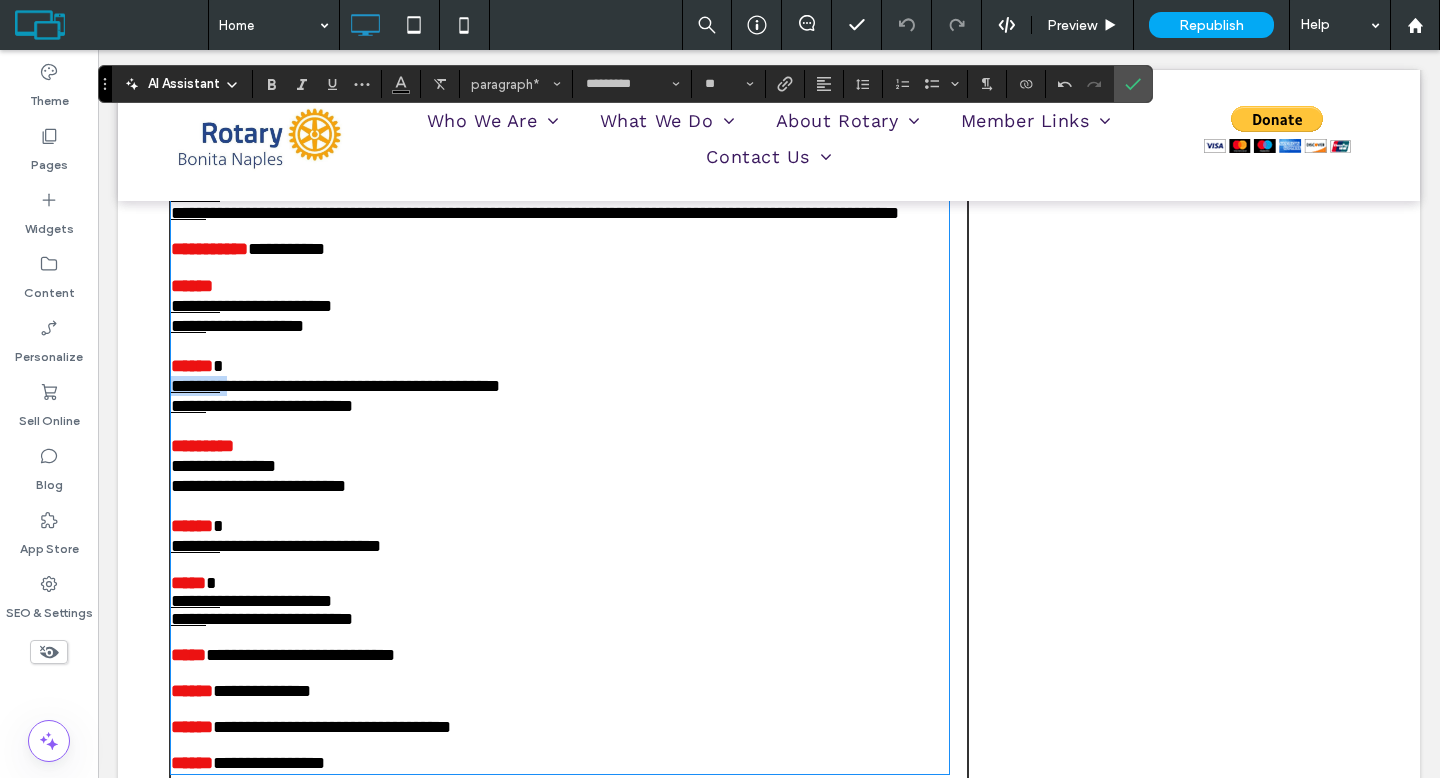 drag, startPoint x: 166, startPoint y: 438, endPoint x: 240, endPoint y: 438, distance: 74 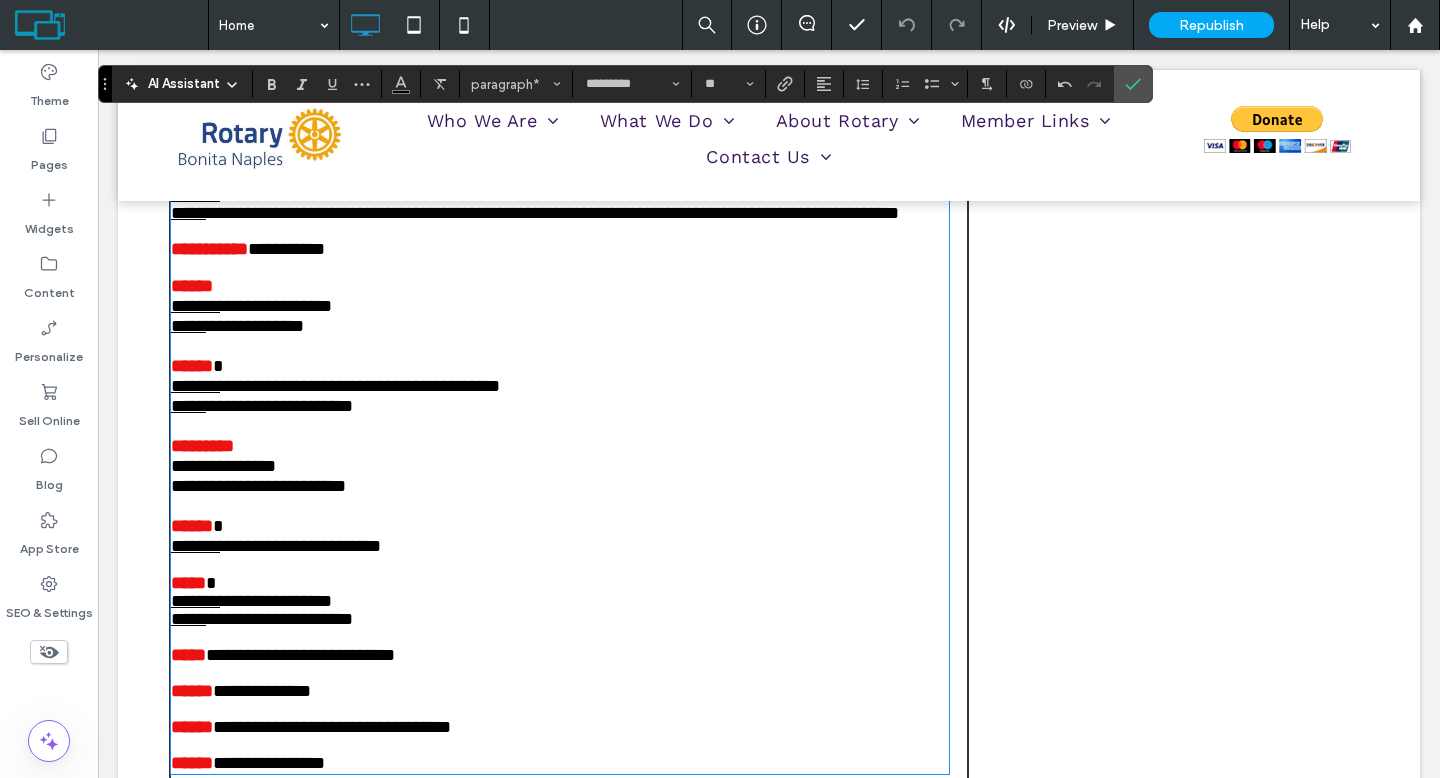 click on "**********" at bounding box center (223, 466) 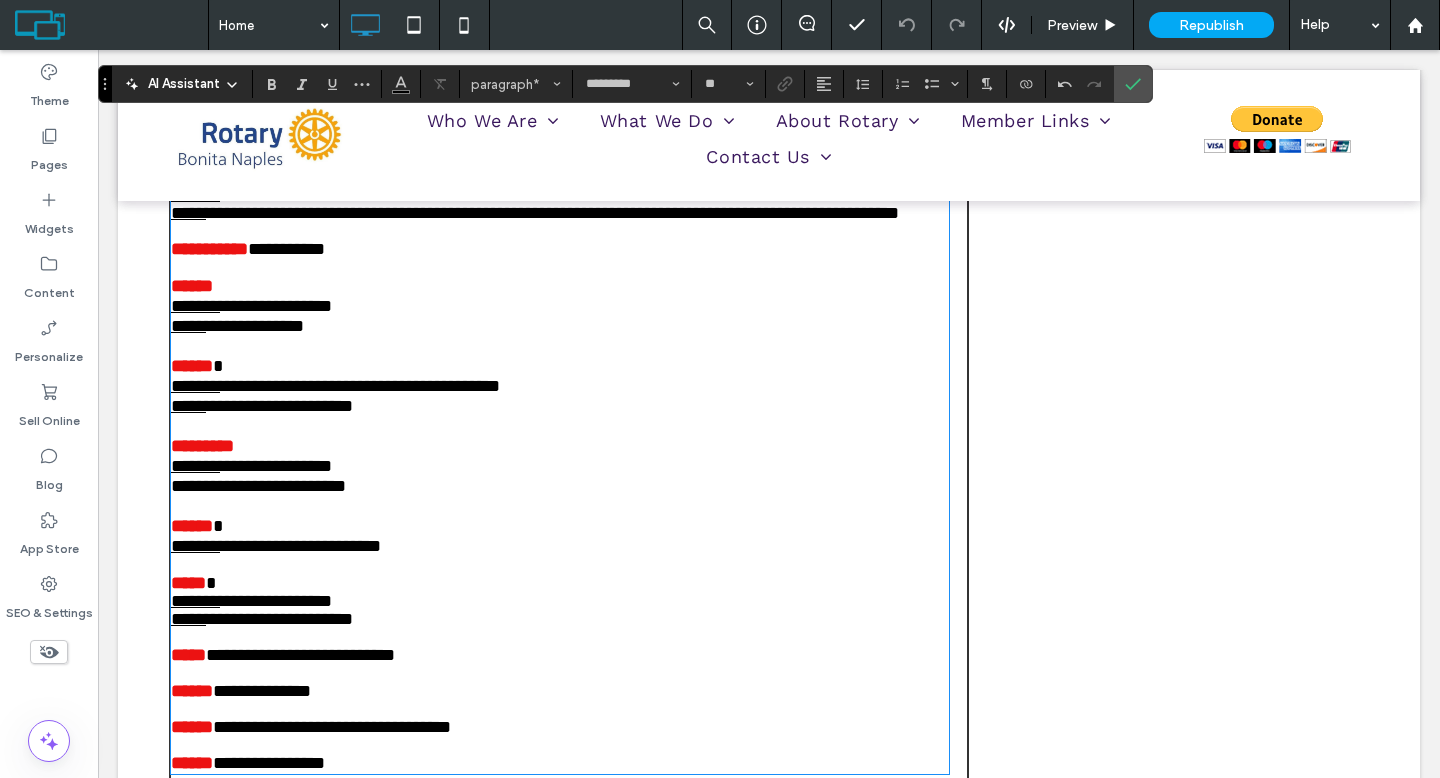 scroll, scrollTop: 3046, scrollLeft: 0, axis: vertical 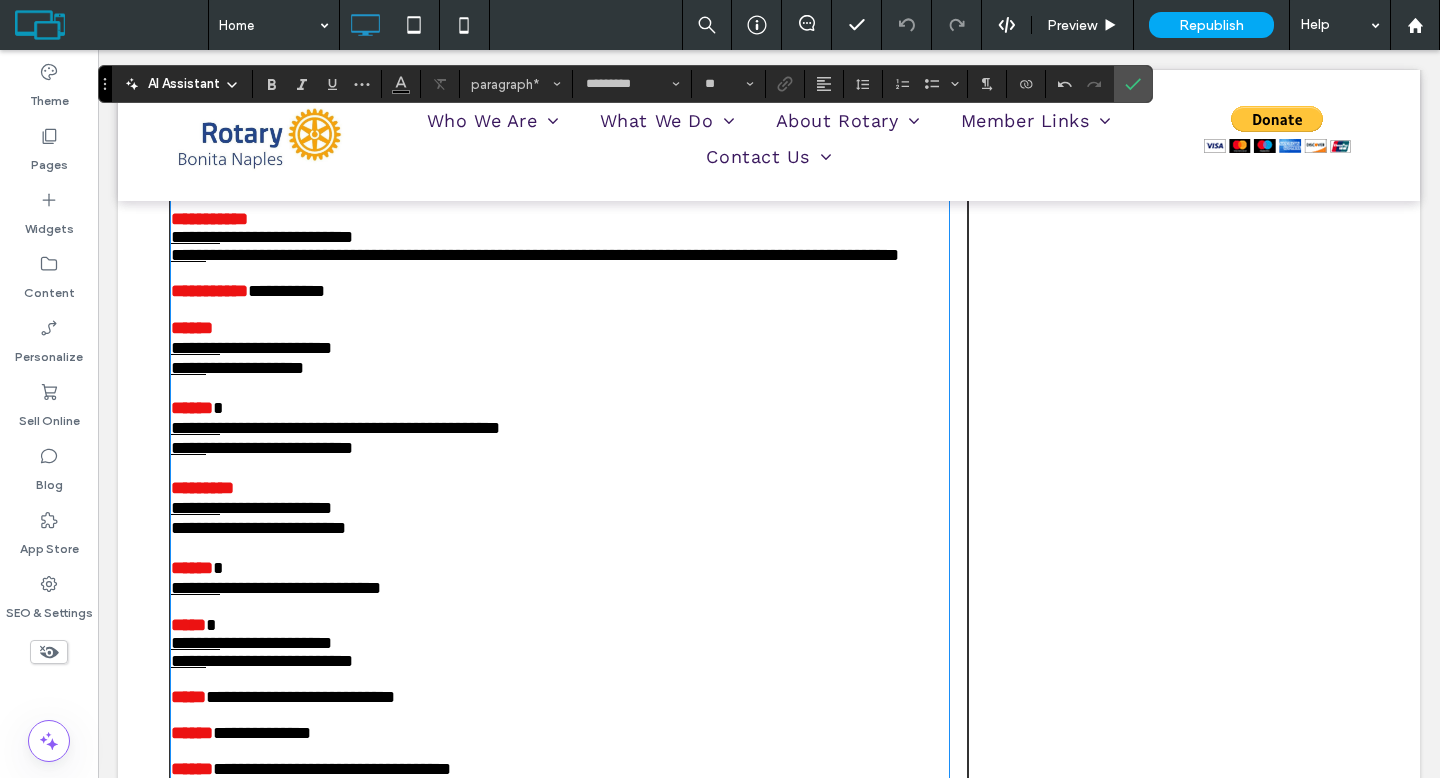 click on "**********" at bounding box center [276, 508] 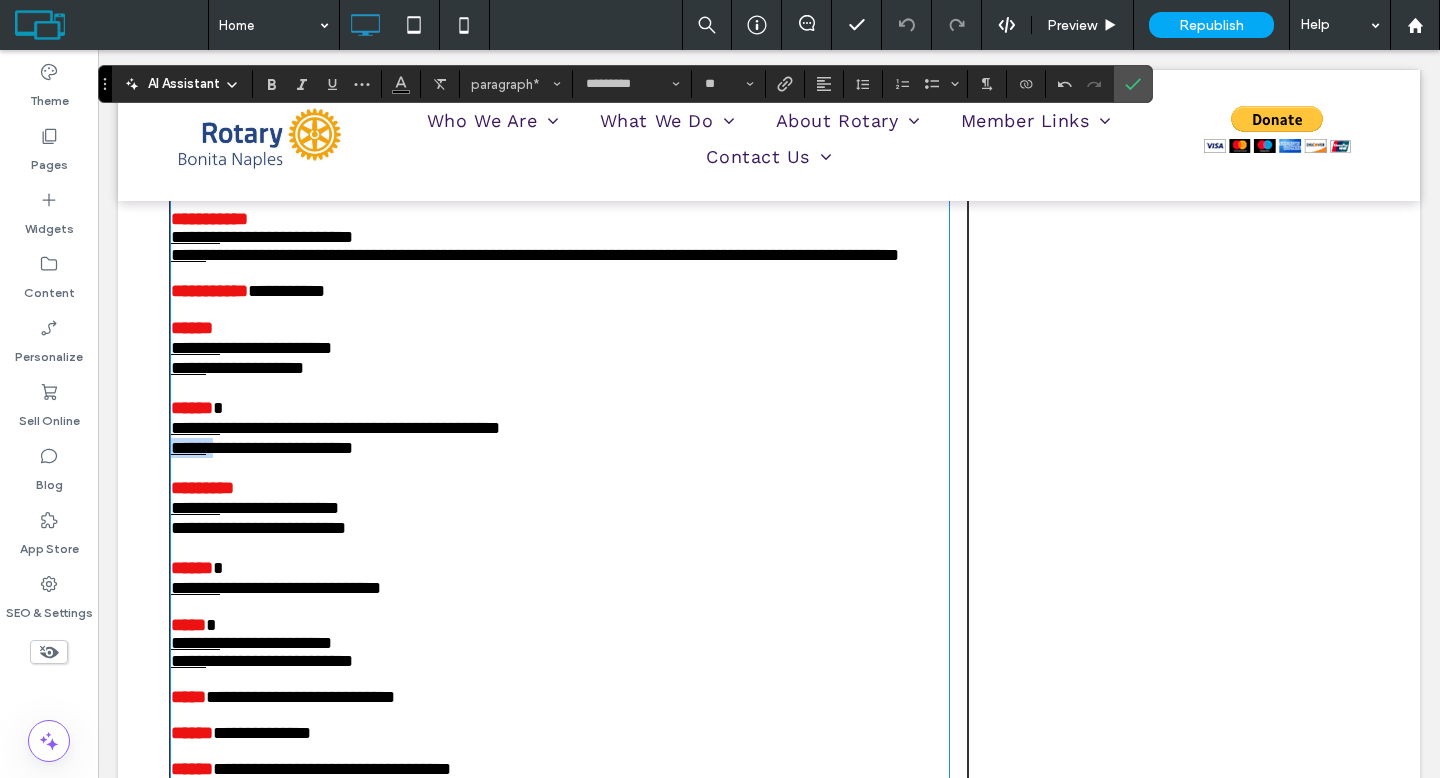 drag, startPoint x: 214, startPoint y: 498, endPoint x: 148, endPoint y: 497, distance: 66.007576 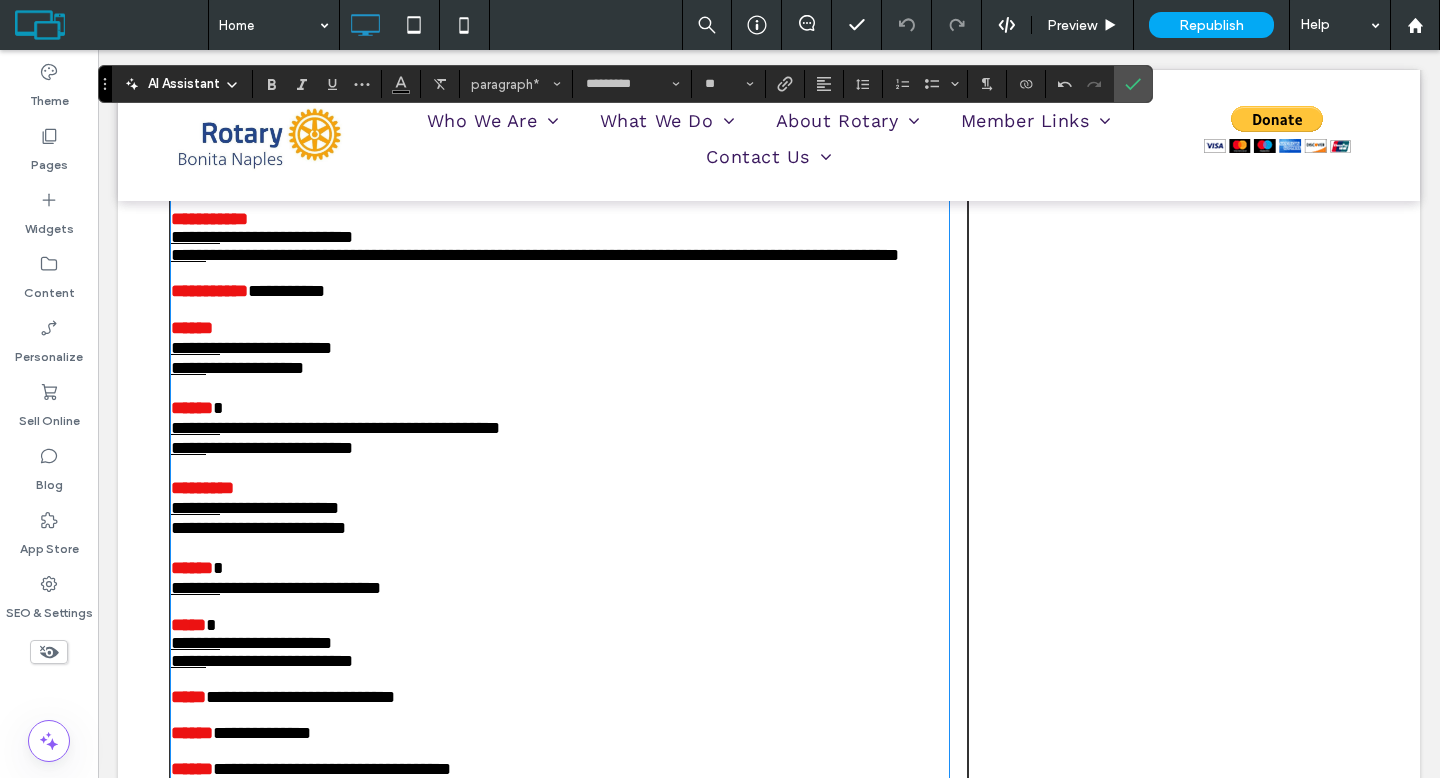 click on "**********" at bounding box center (258, 528) 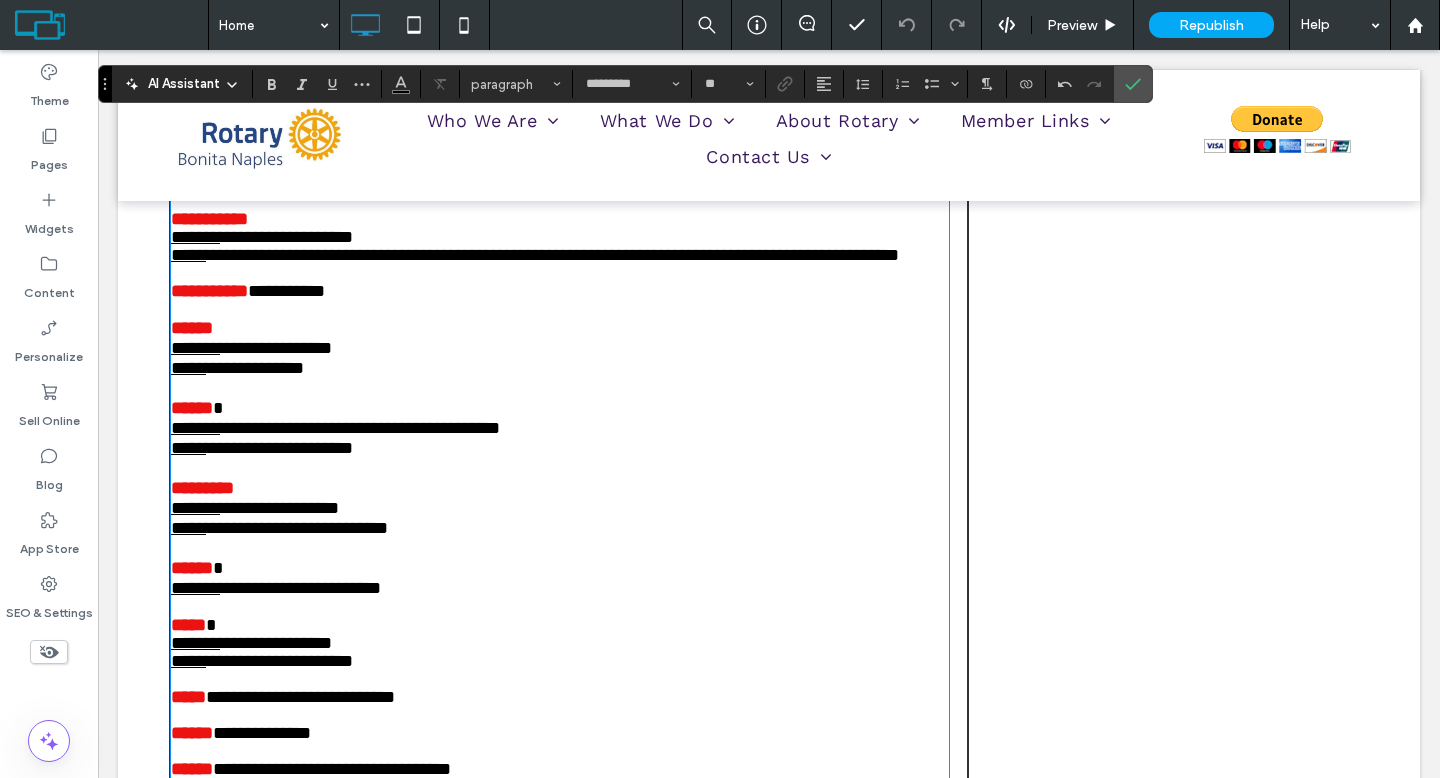 scroll, scrollTop: 0, scrollLeft: 0, axis: both 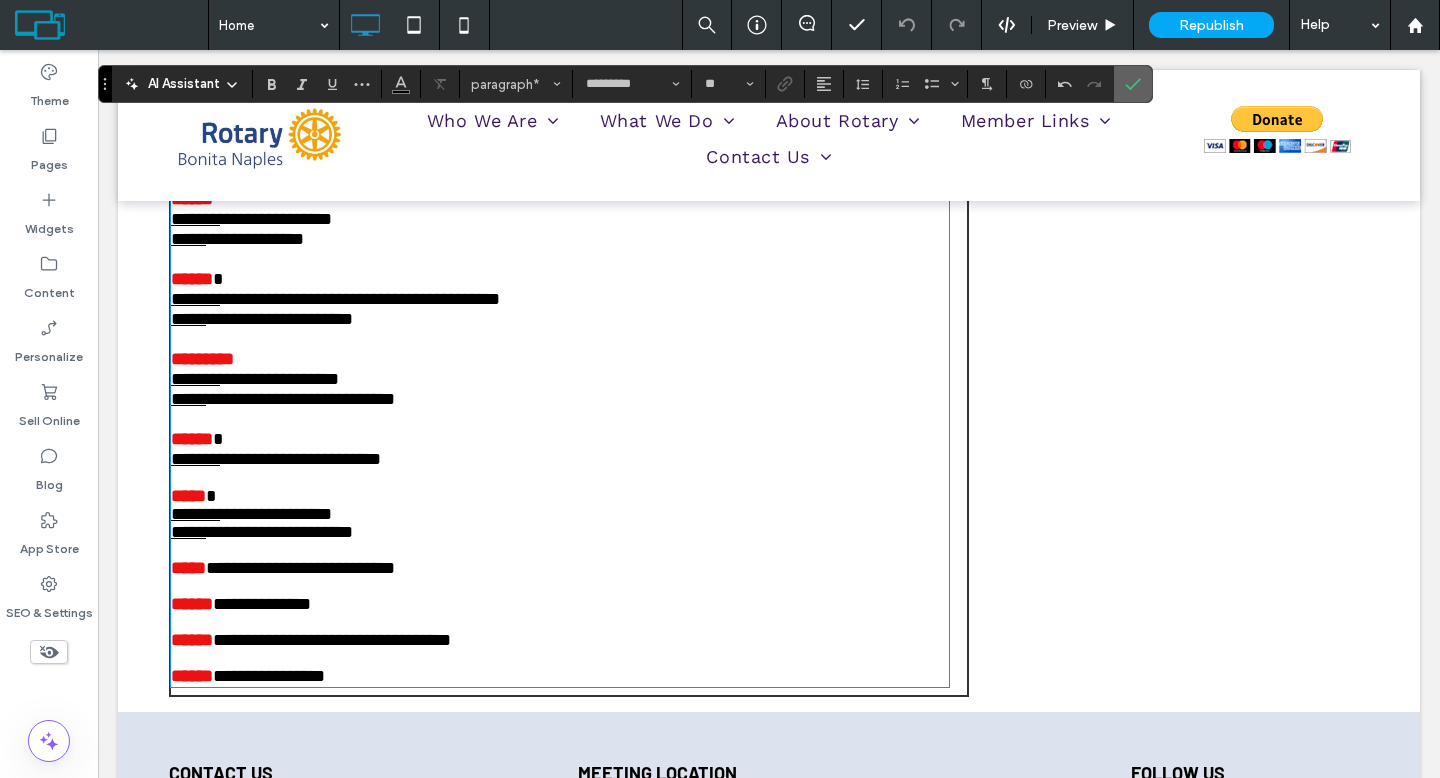 drag, startPoint x: 1137, startPoint y: 82, endPoint x: 1039, endPoint y: 33, distance: 109.56733 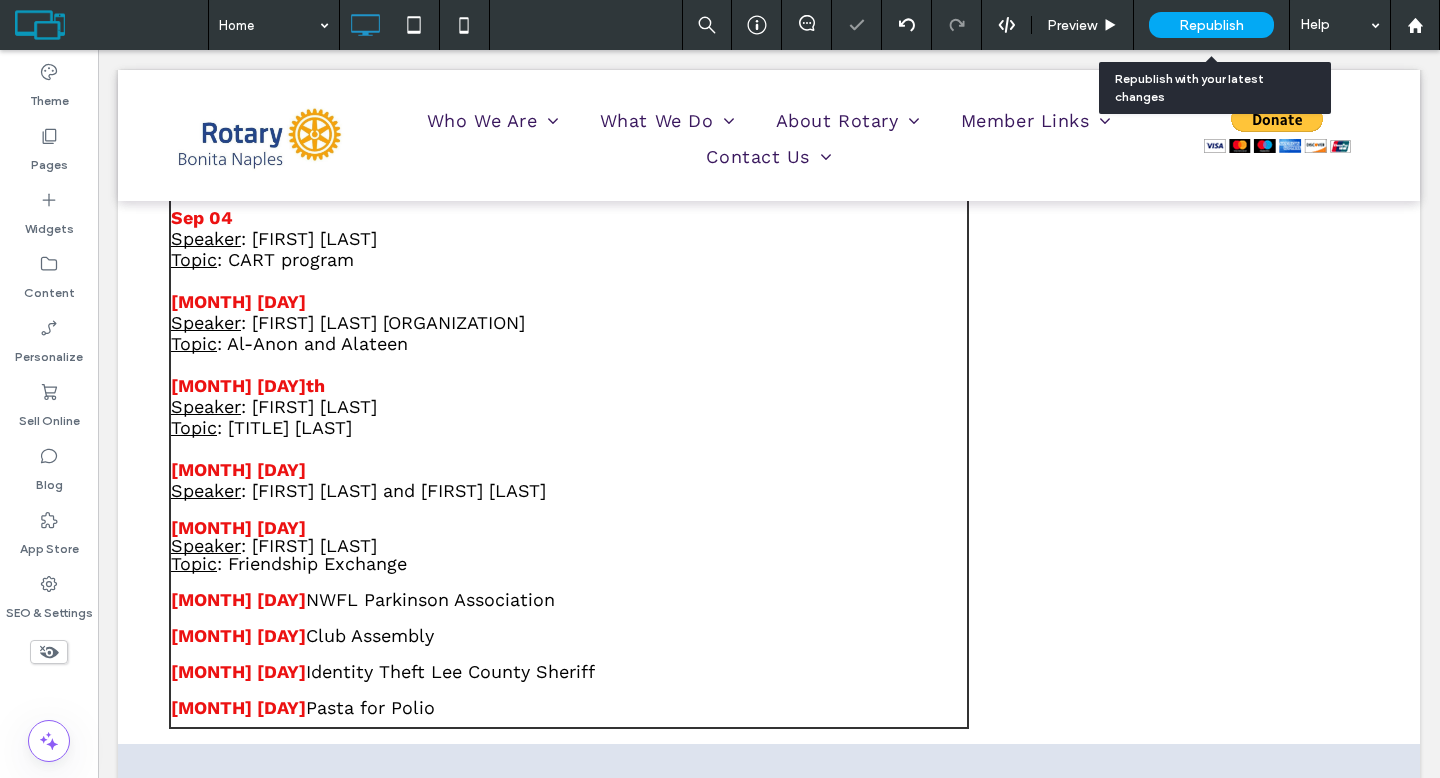 click on "Republish" at bounding box center [1211, 25] 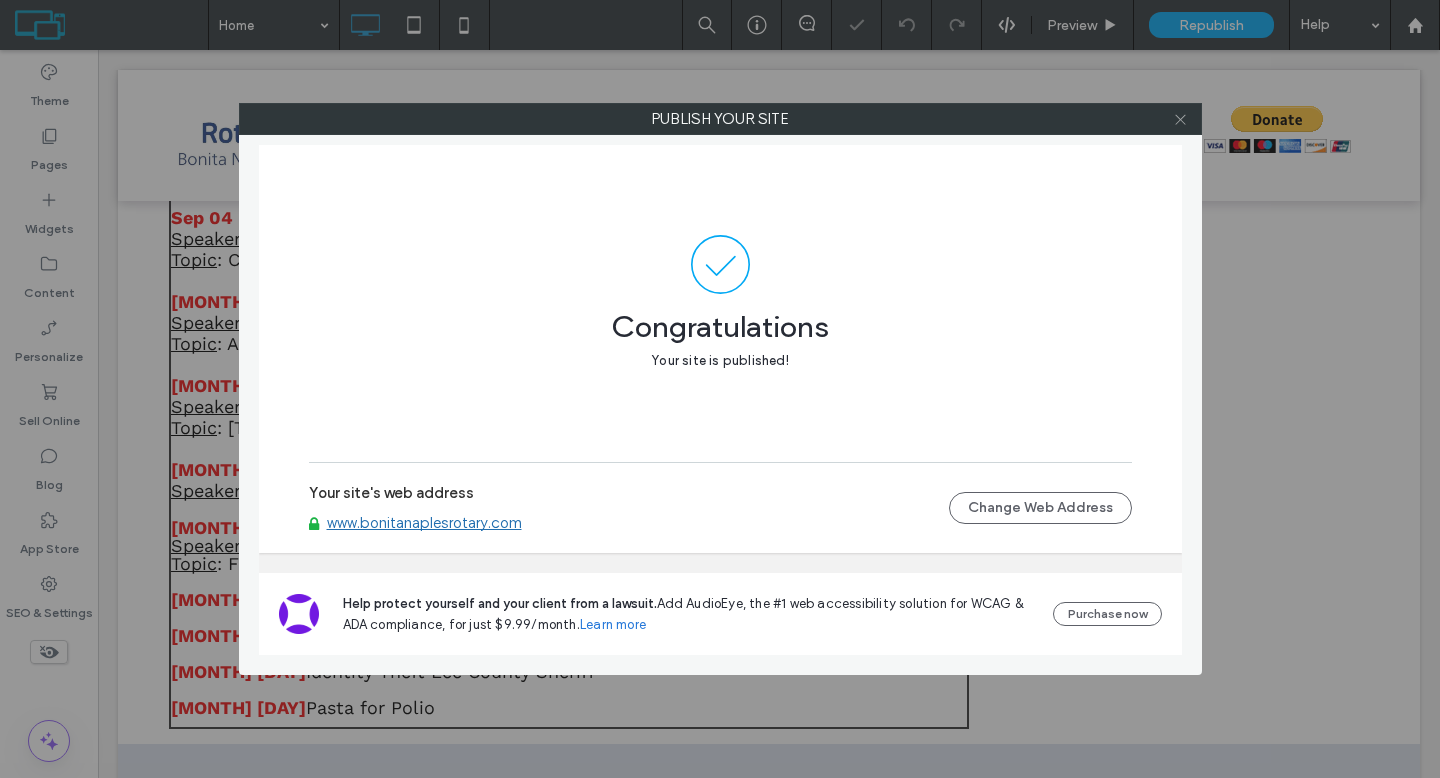 click 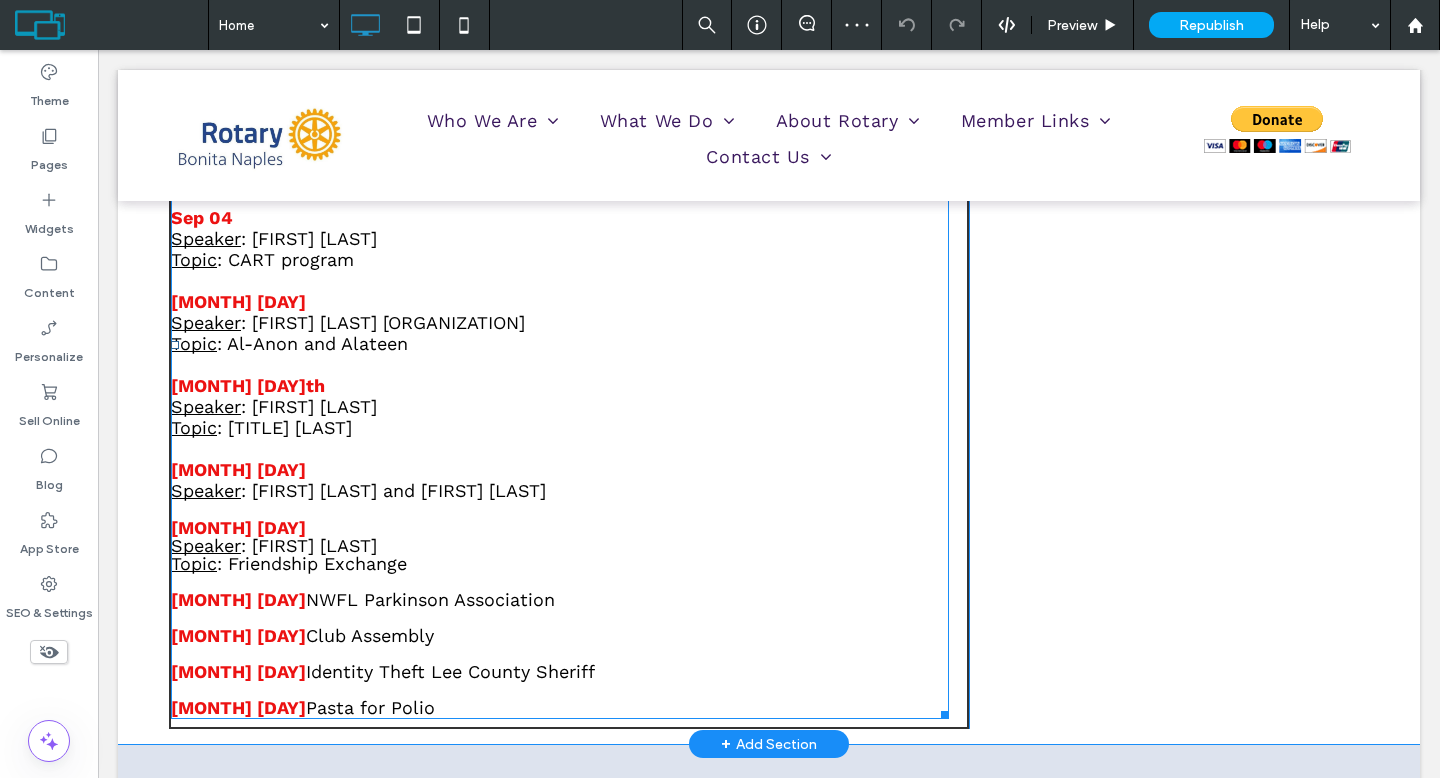click on "Sept 18th" at bounding box center (560, 385) 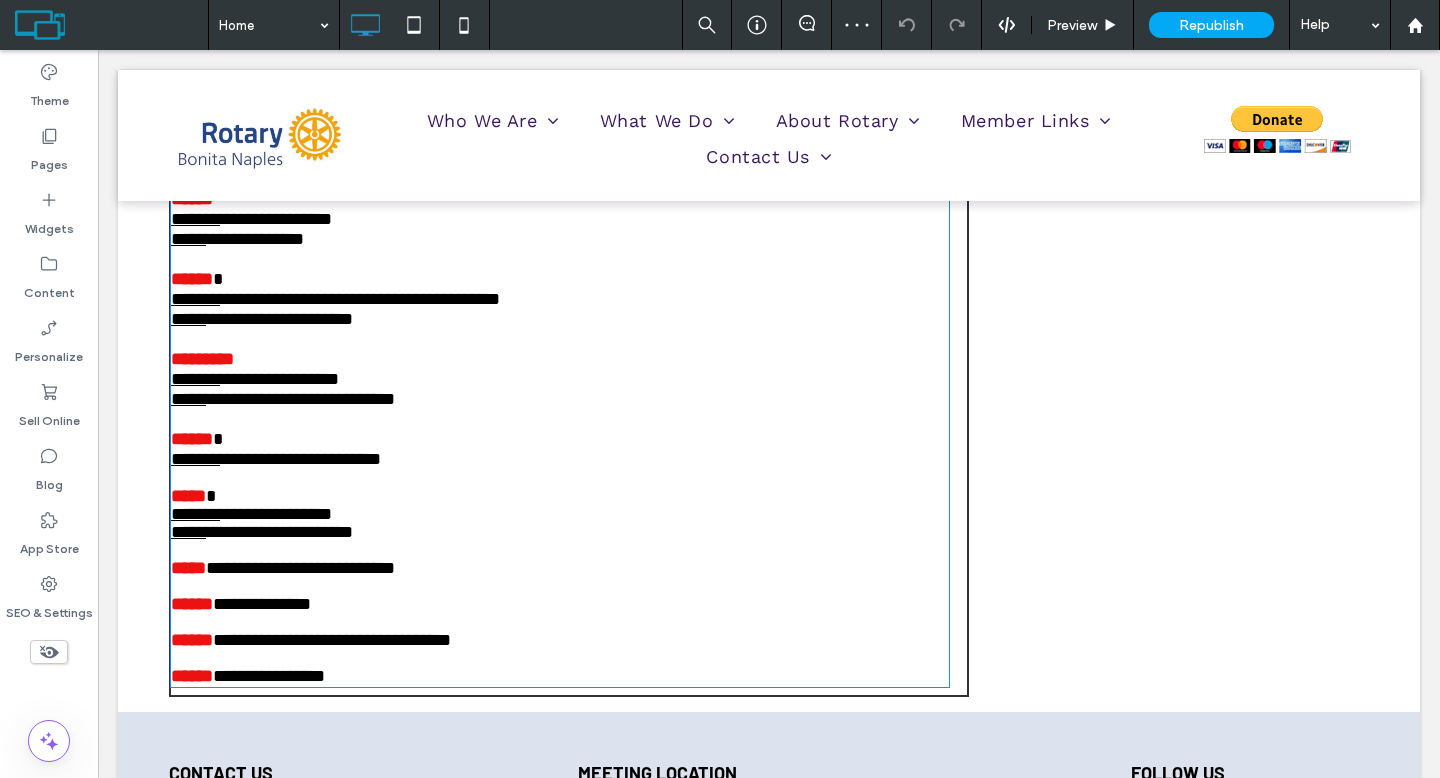 scroll, scrollTop: 2767, scrollLeft: 0, axis: vertical 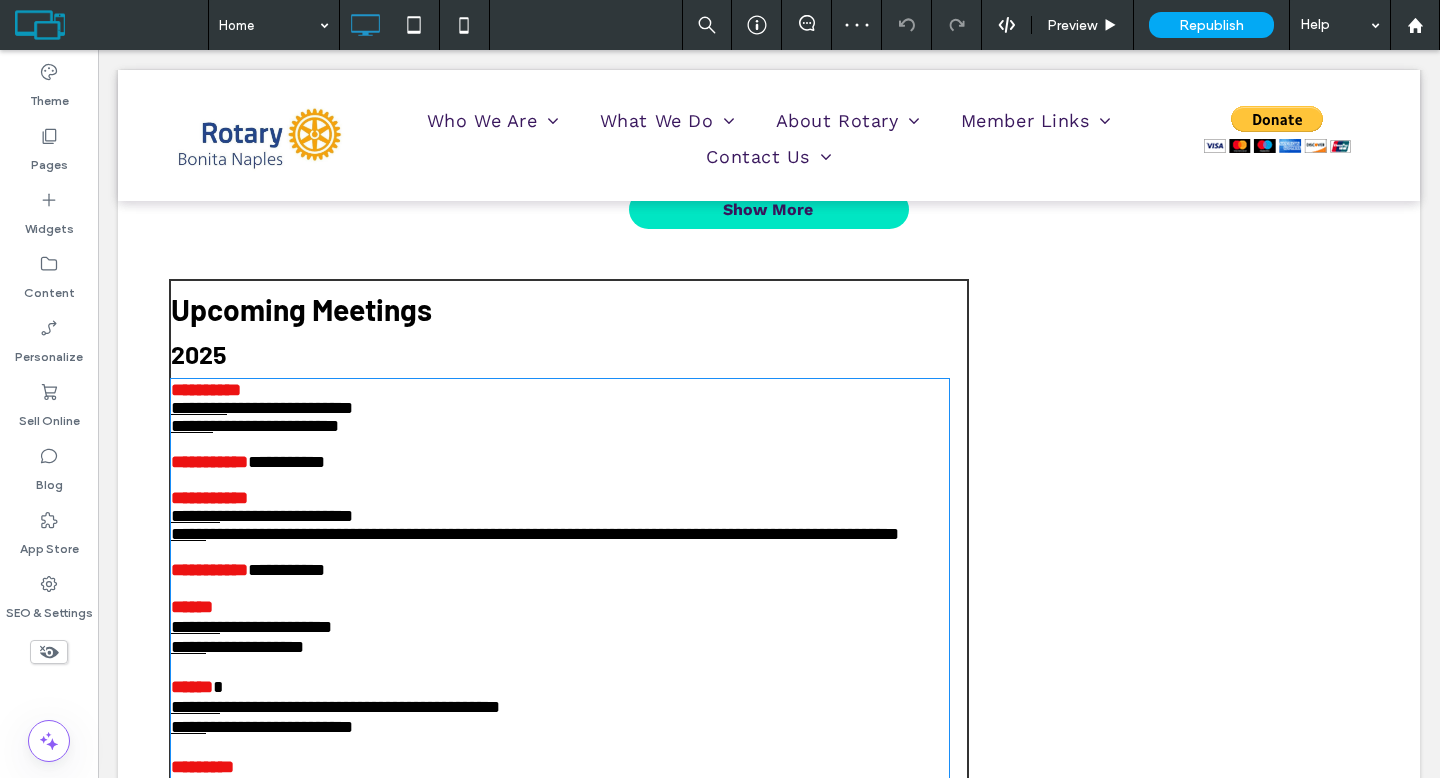 type on "*********" 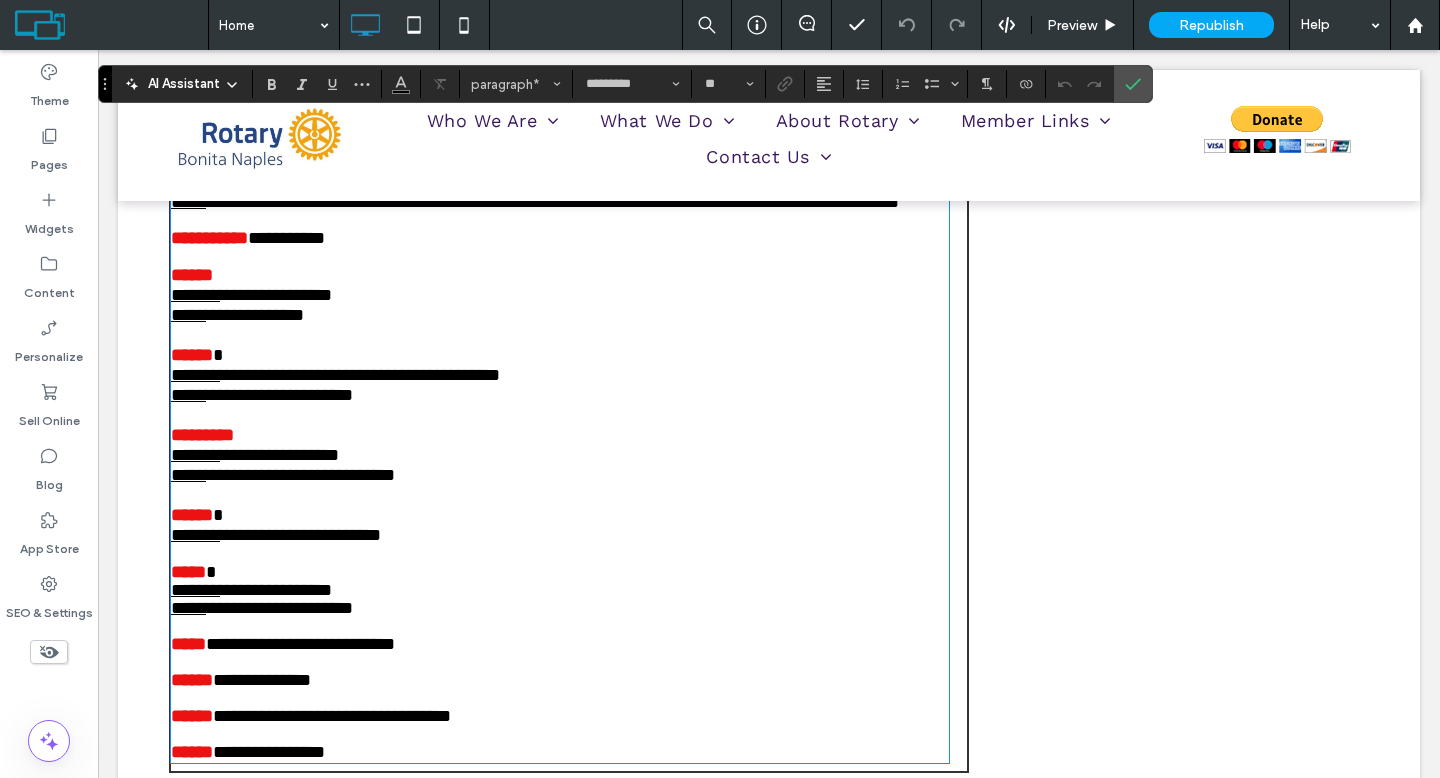 scroll, scrollTop: 2866, scrollLeft: 0, axis: vertical 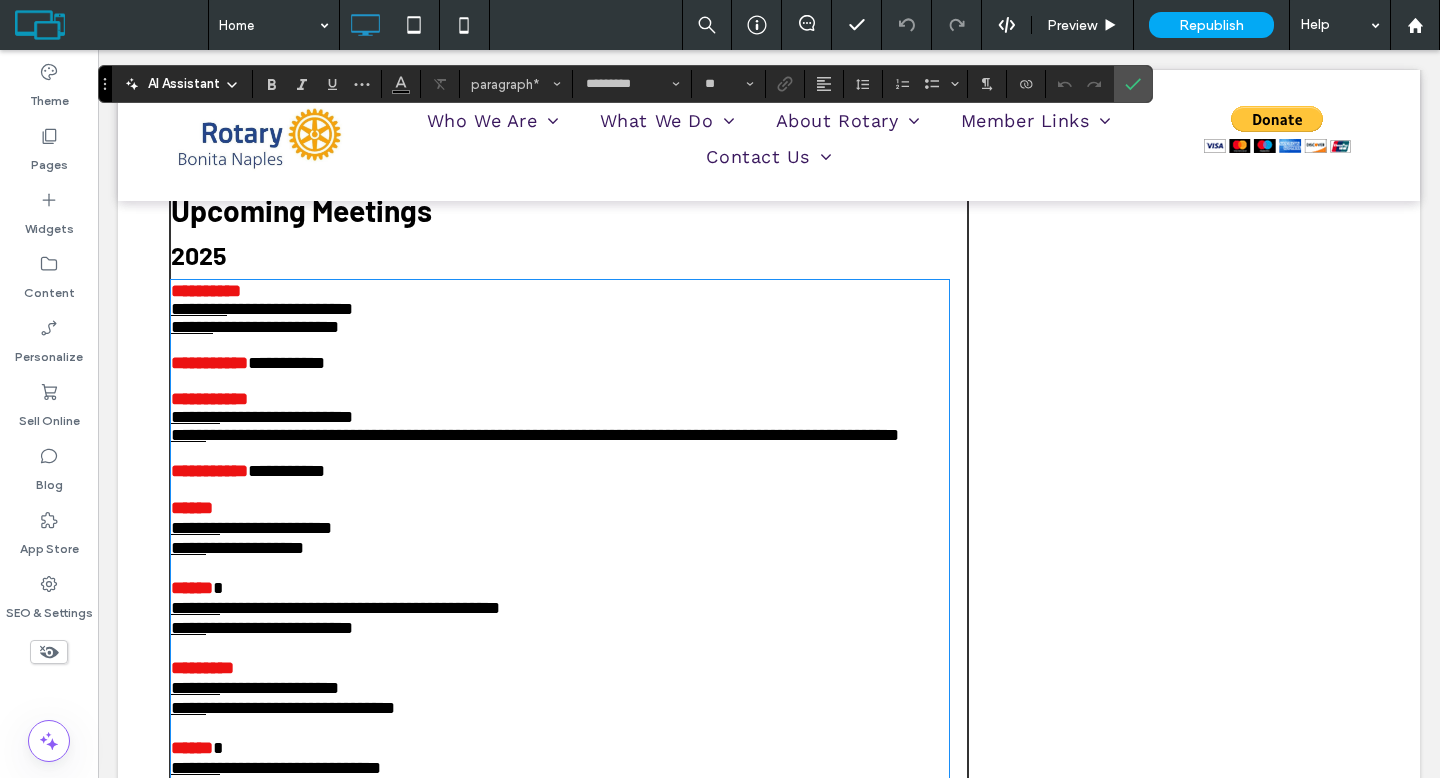 click on "**********" at bounding box center [560, 291] 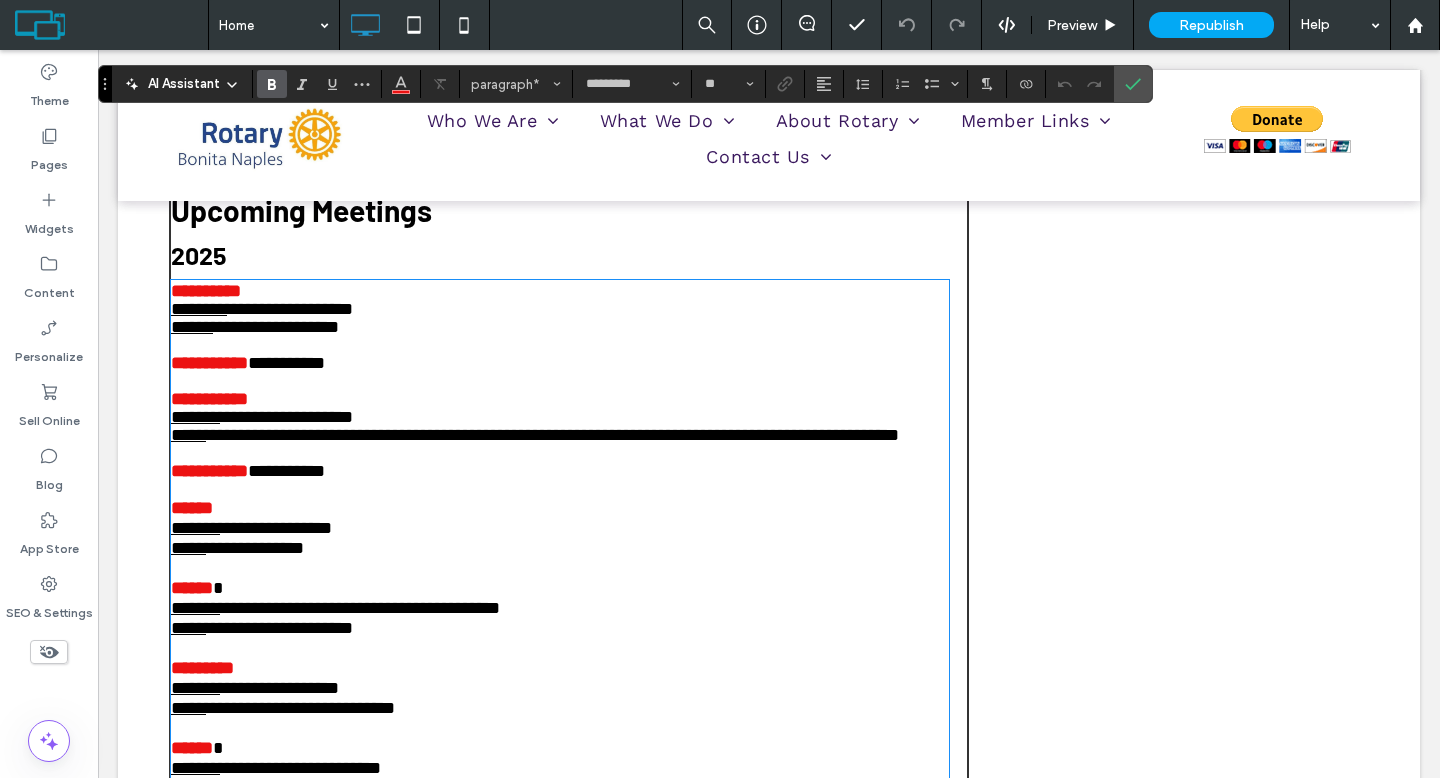 type 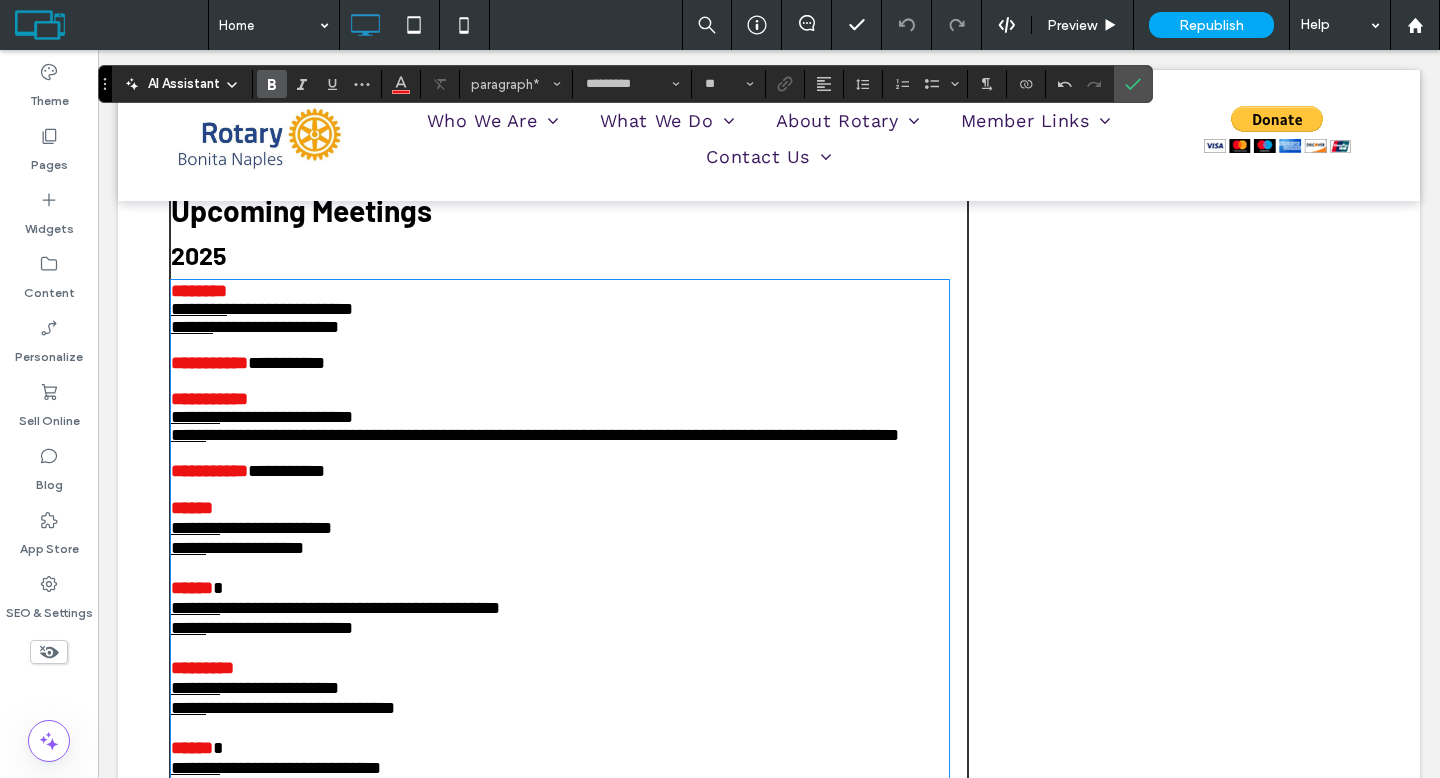 click on "**********" at bounding box center [286, 363] 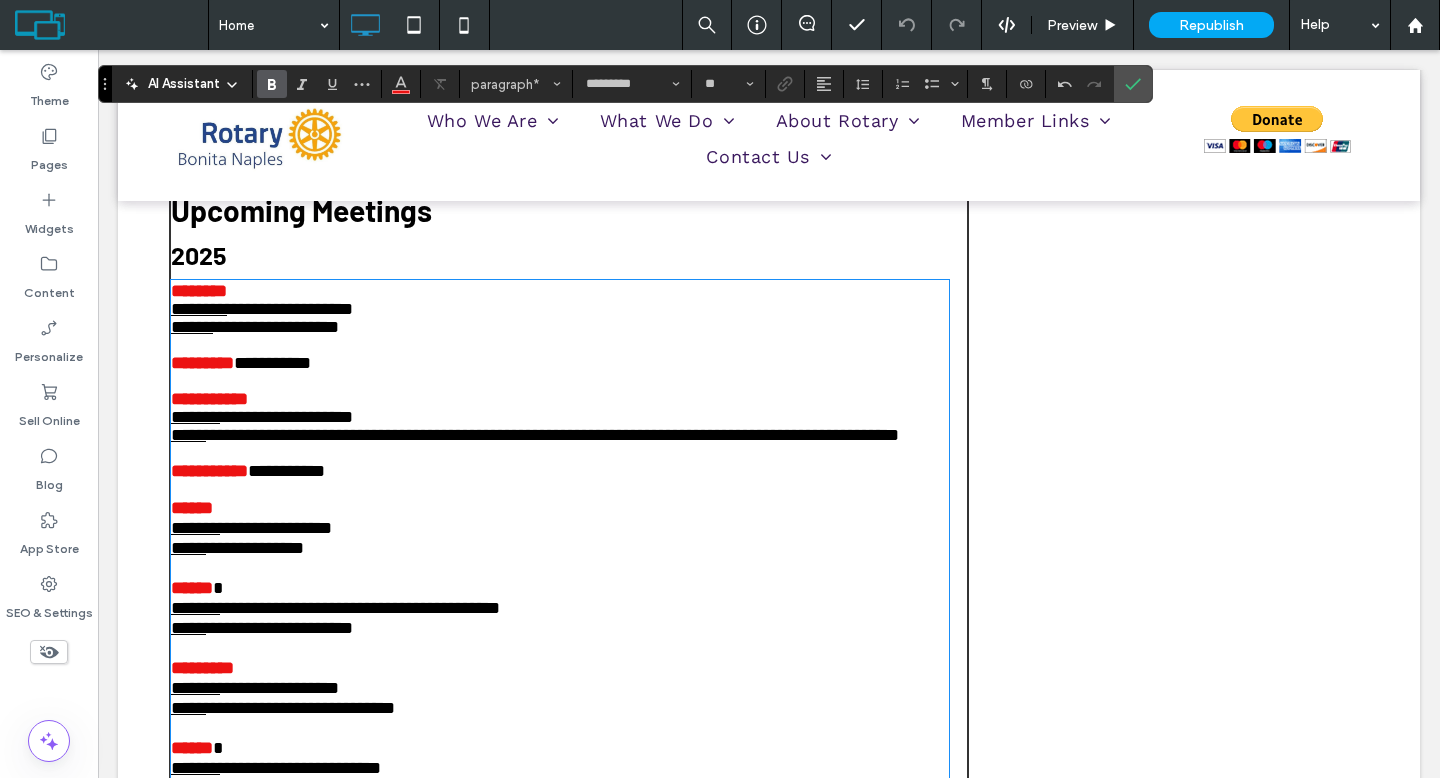 click on "**********" at bounding box center [560, 399] 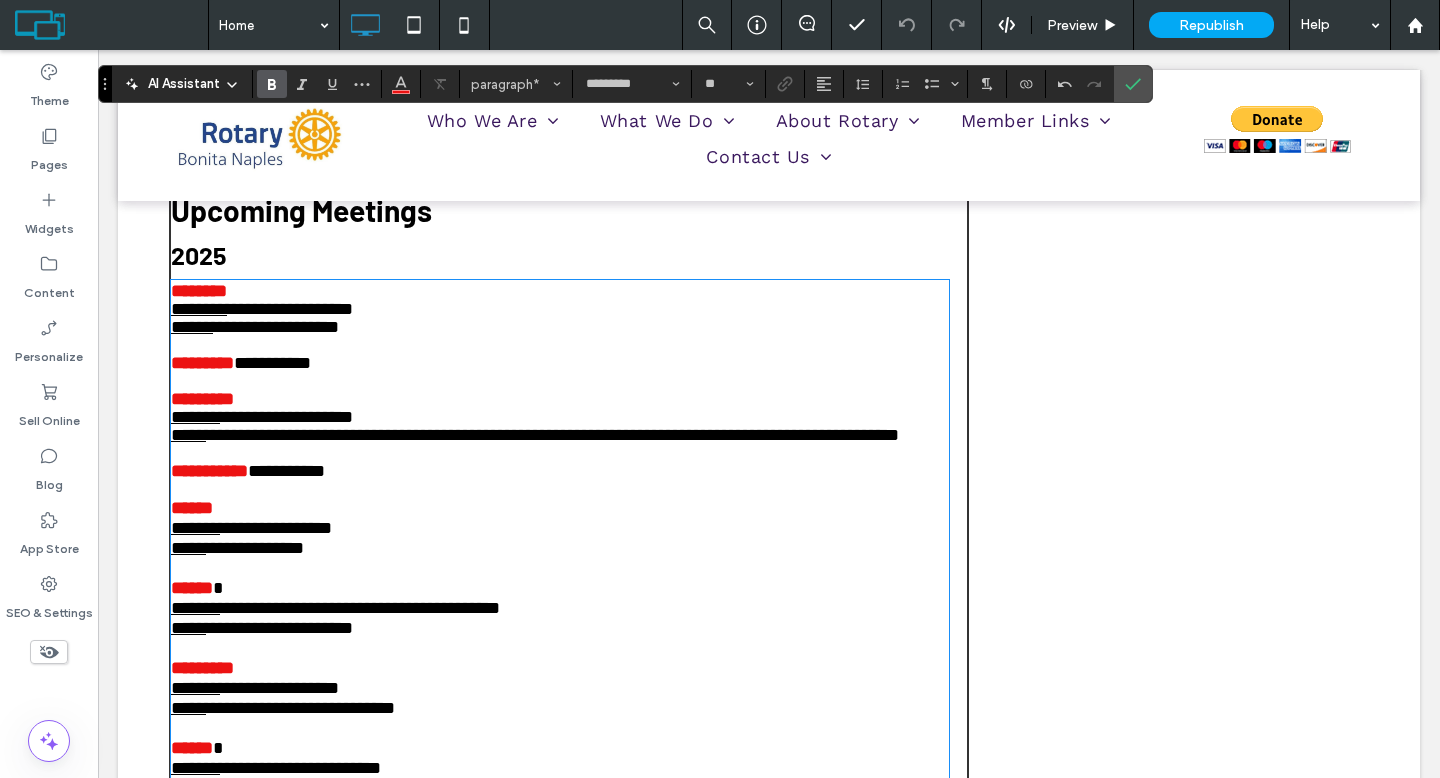 click on "**********" at bounding box center (209, 471) 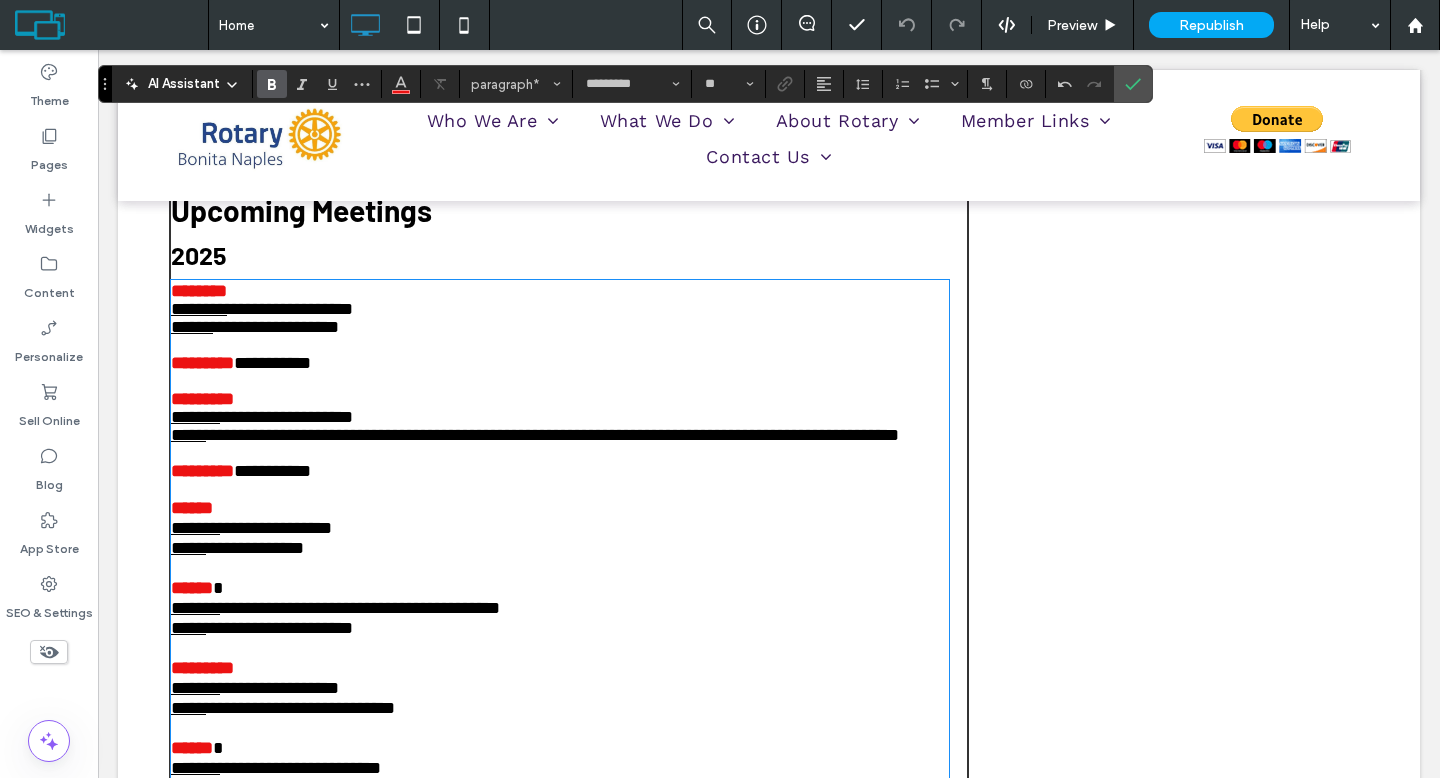 click on "*********" at bounding box center [560, 668] 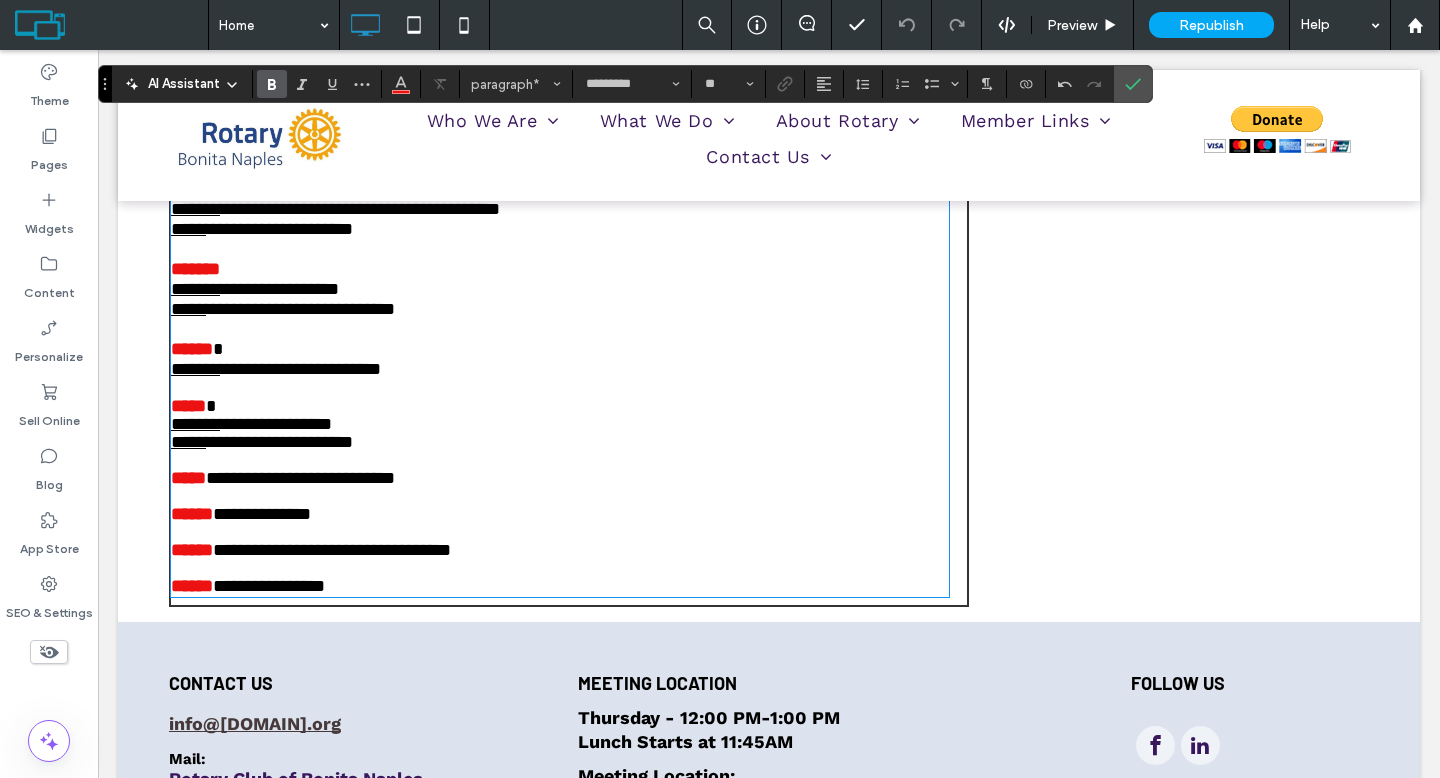 scroll, scrollTop: 3267, scrollLeft: 0, axis: vertical 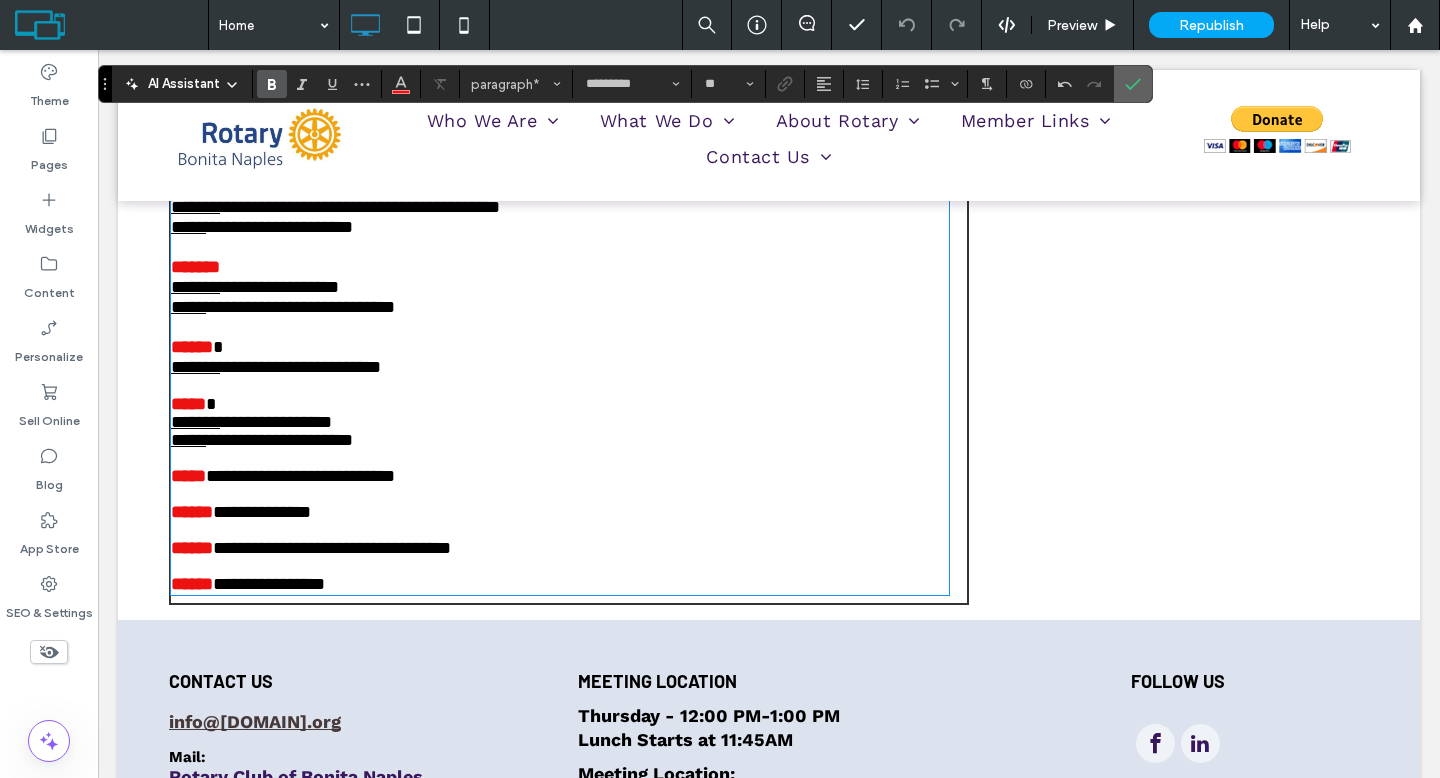 click 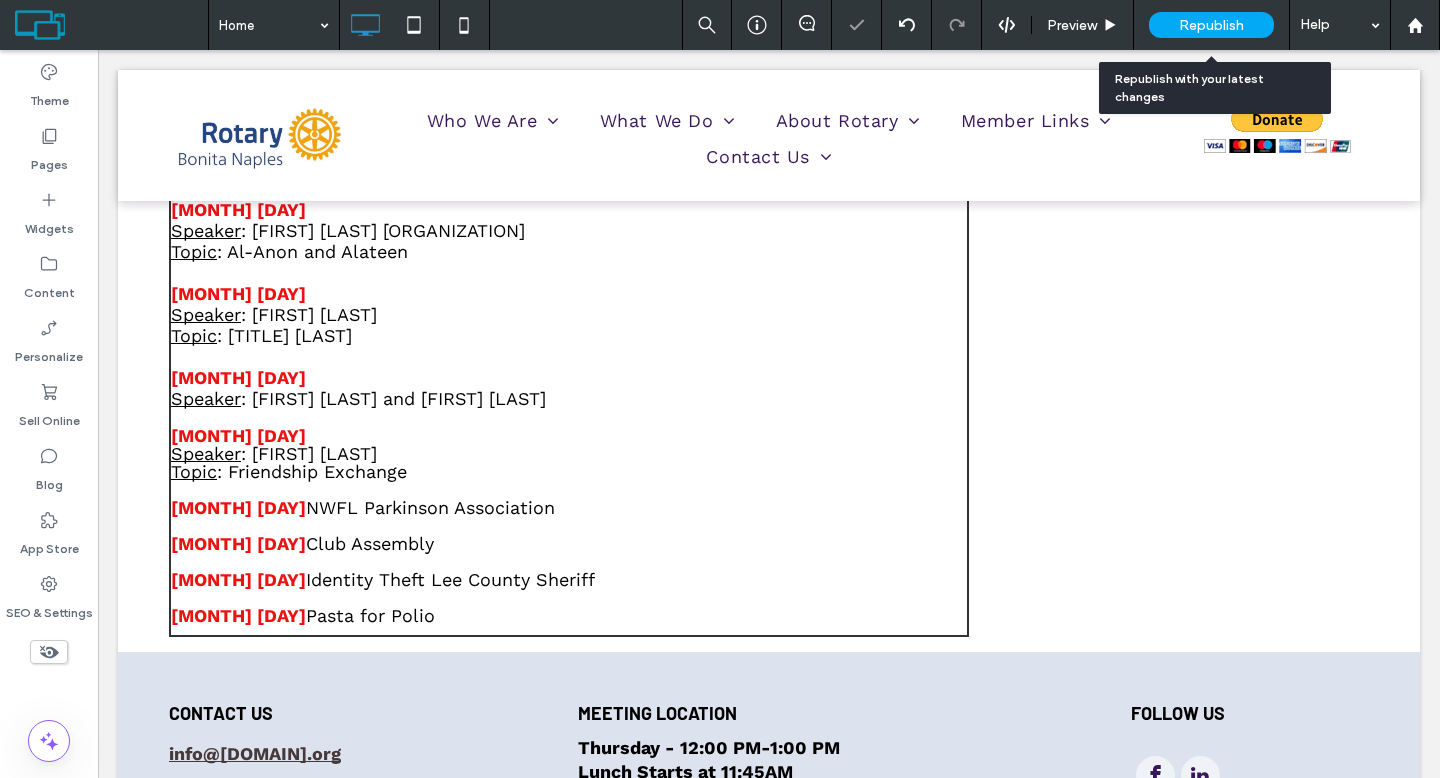 click on "Republish" at bounding box center [1211, 25] 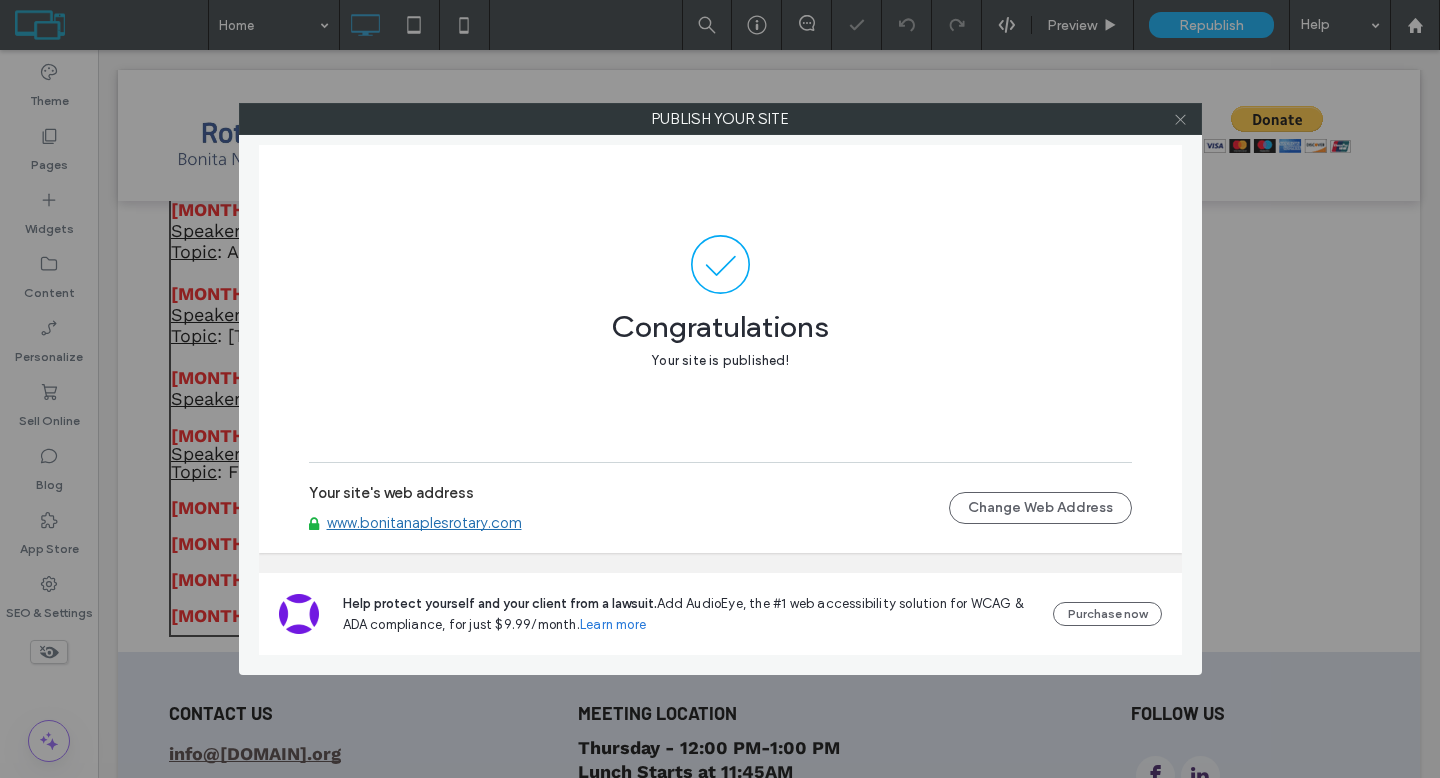 click 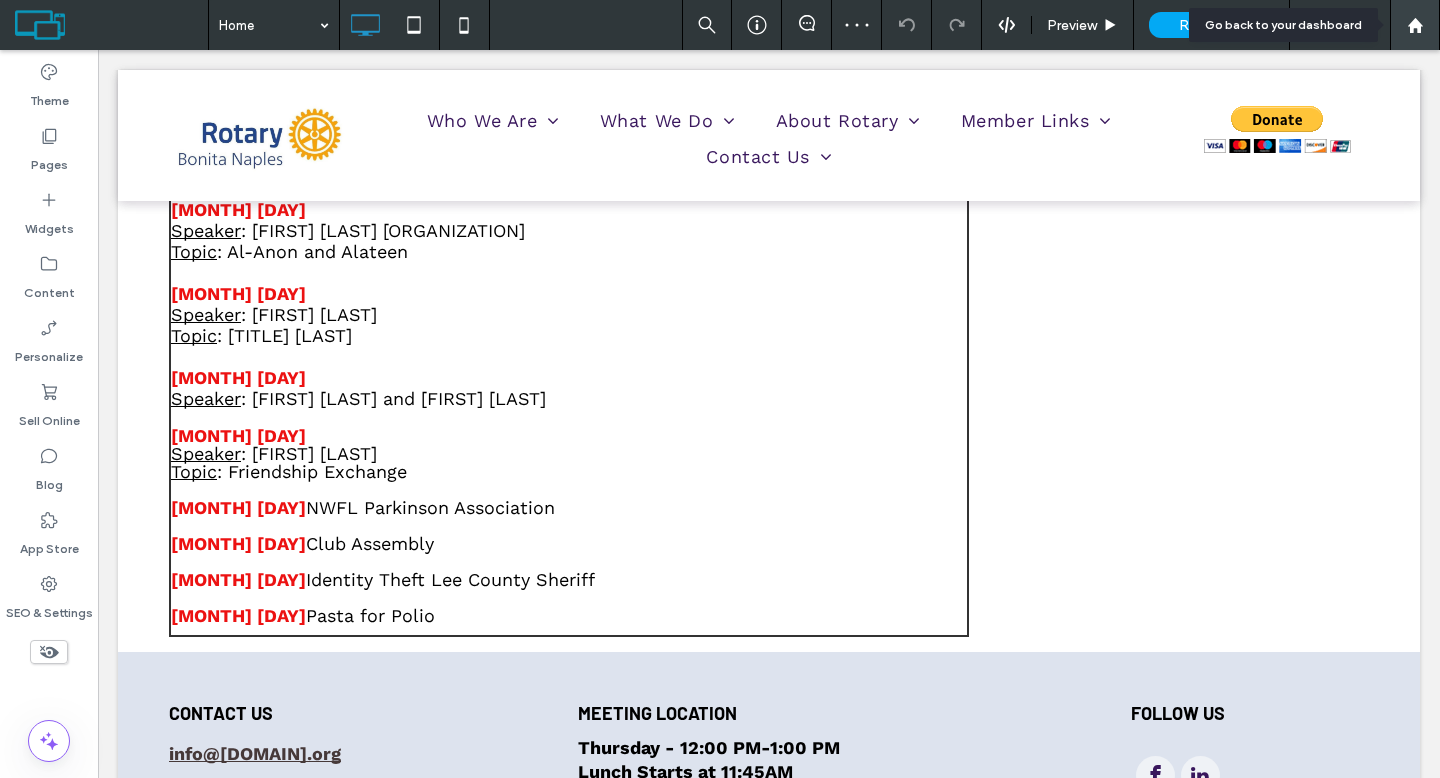 click 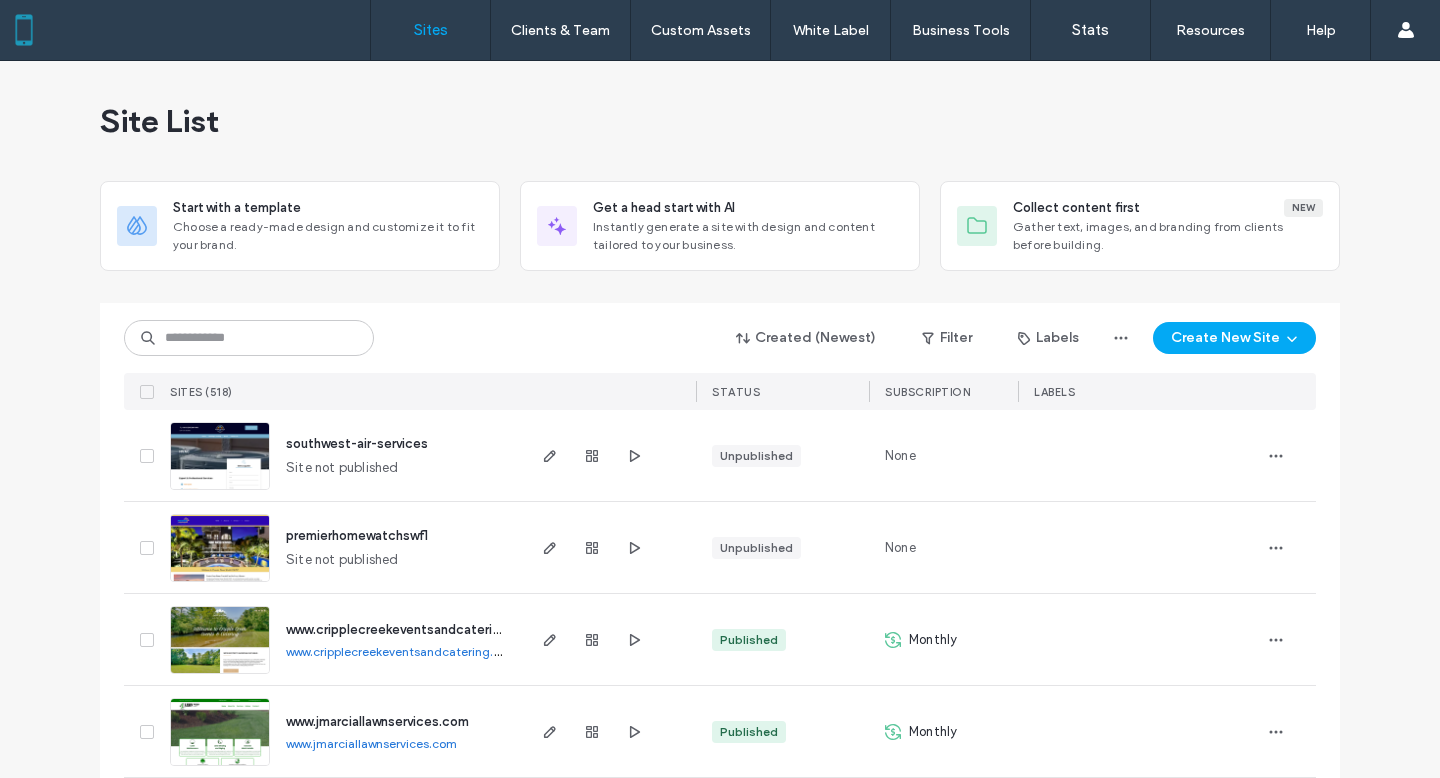 scroll, scrollTop: 0, scrollLeft: 0, axis: both 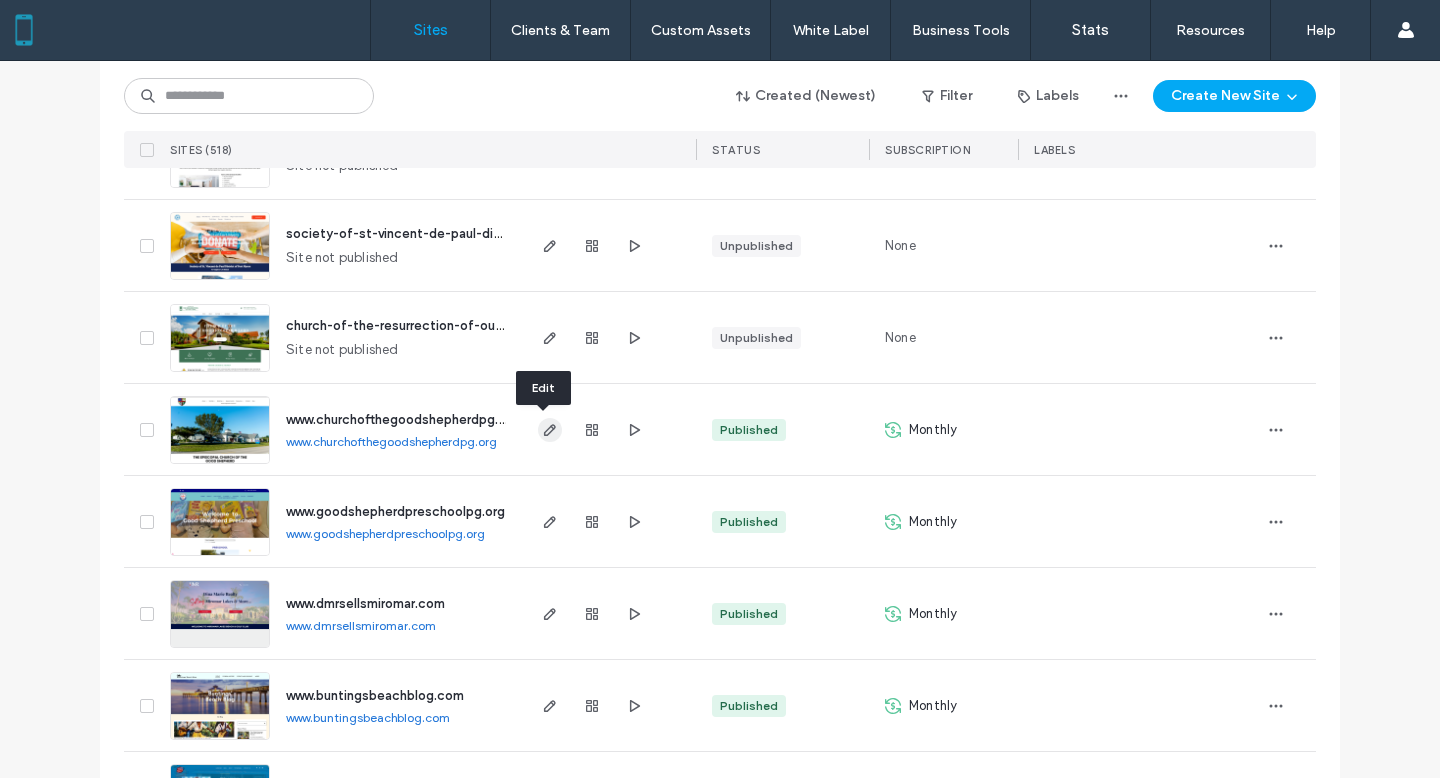 click 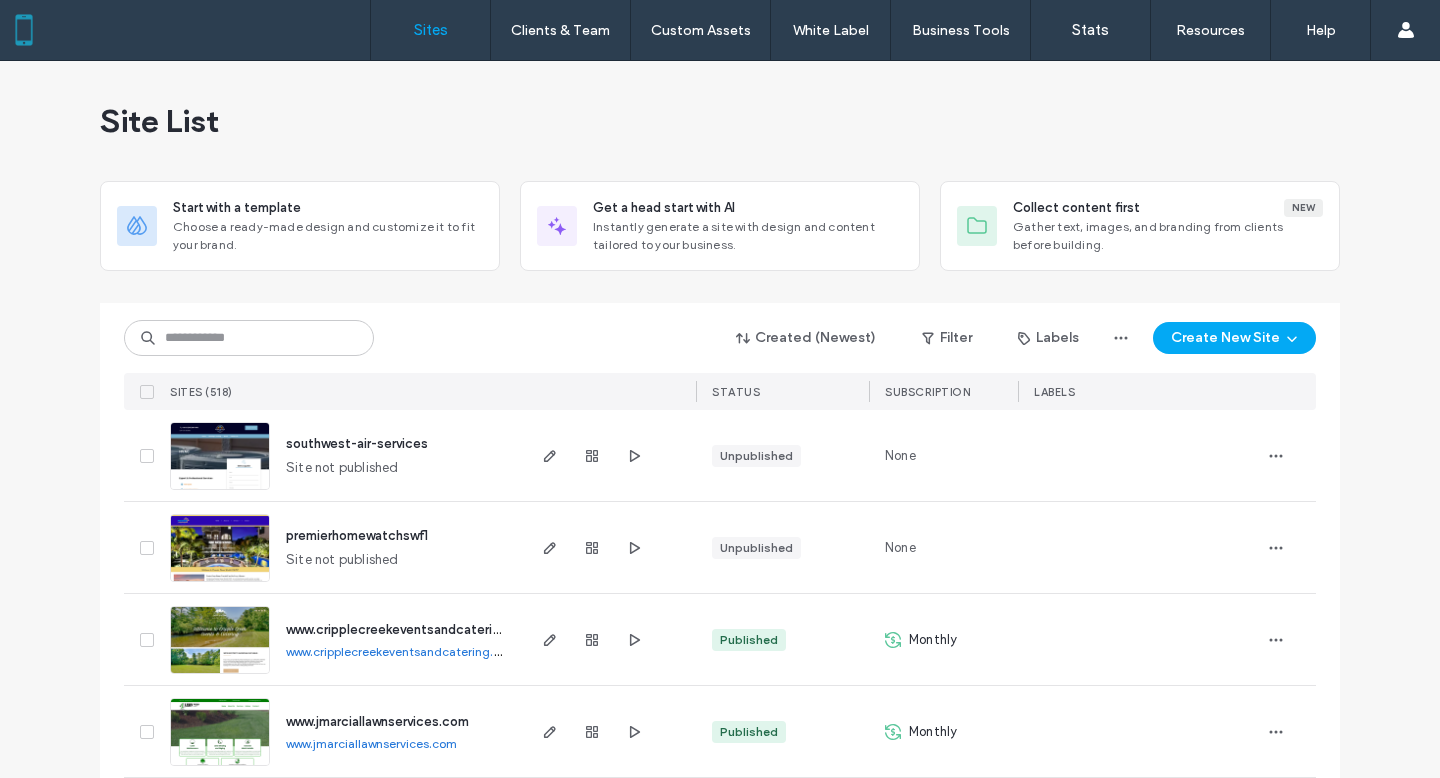scroll, scrollTop: 0, scrollLeft: 0, axis: both 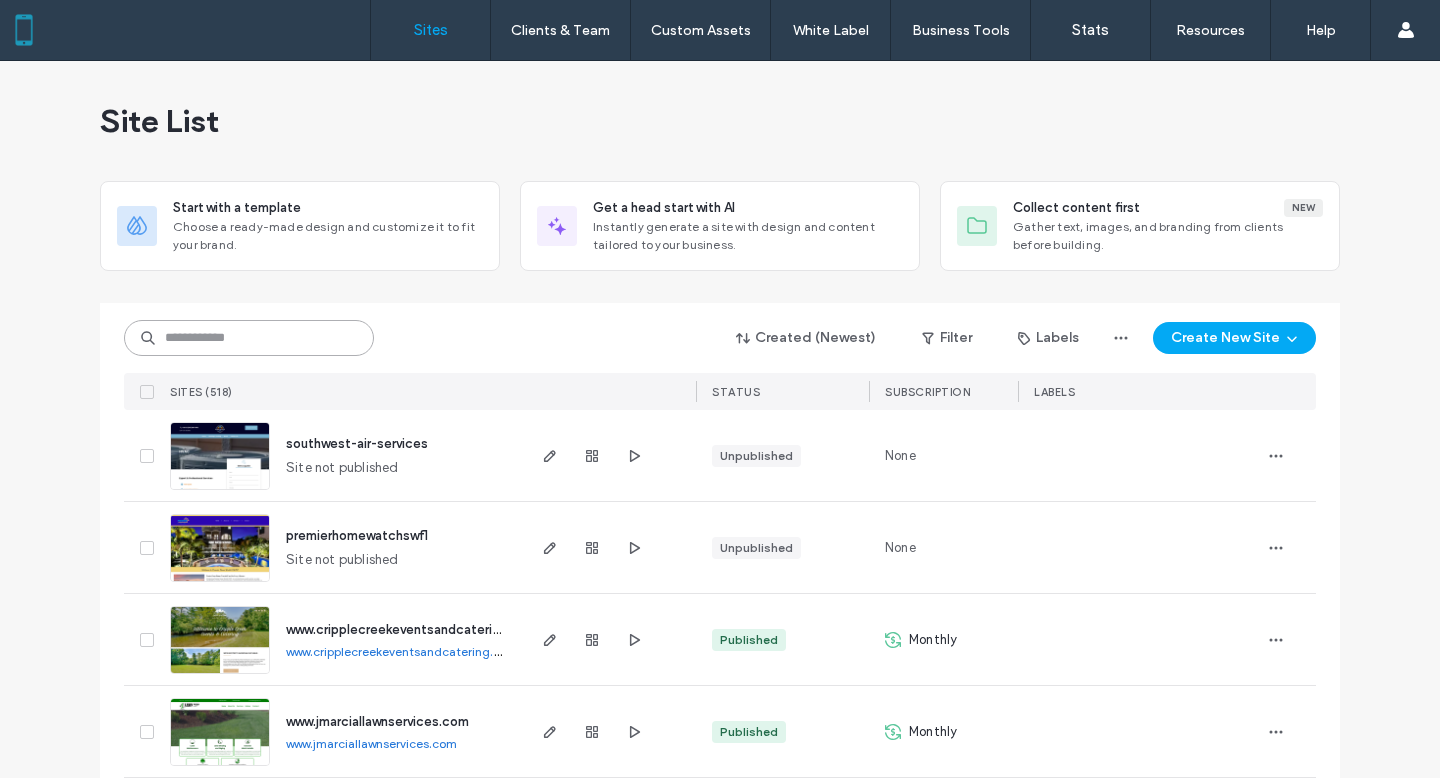 click at bounding box center (249, 338) 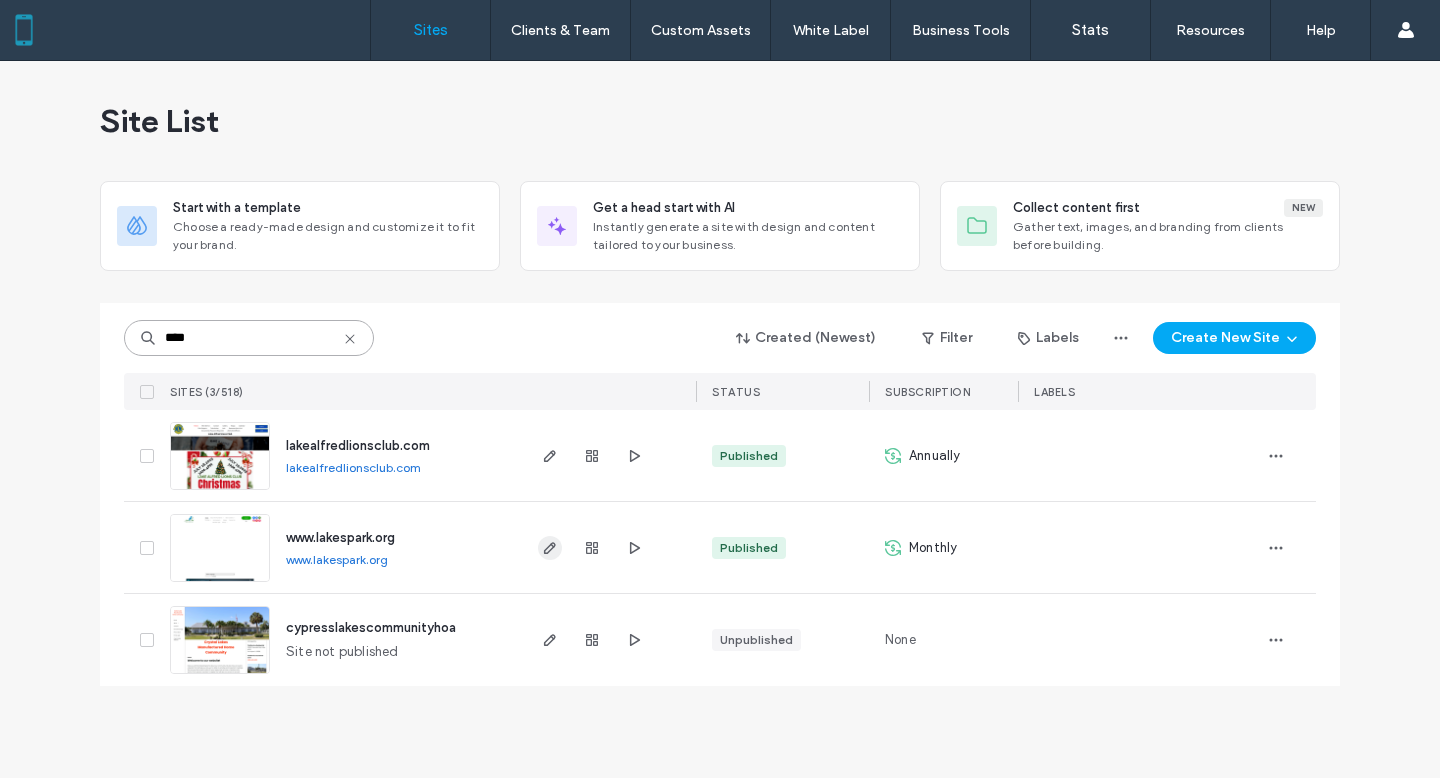 type on "****" 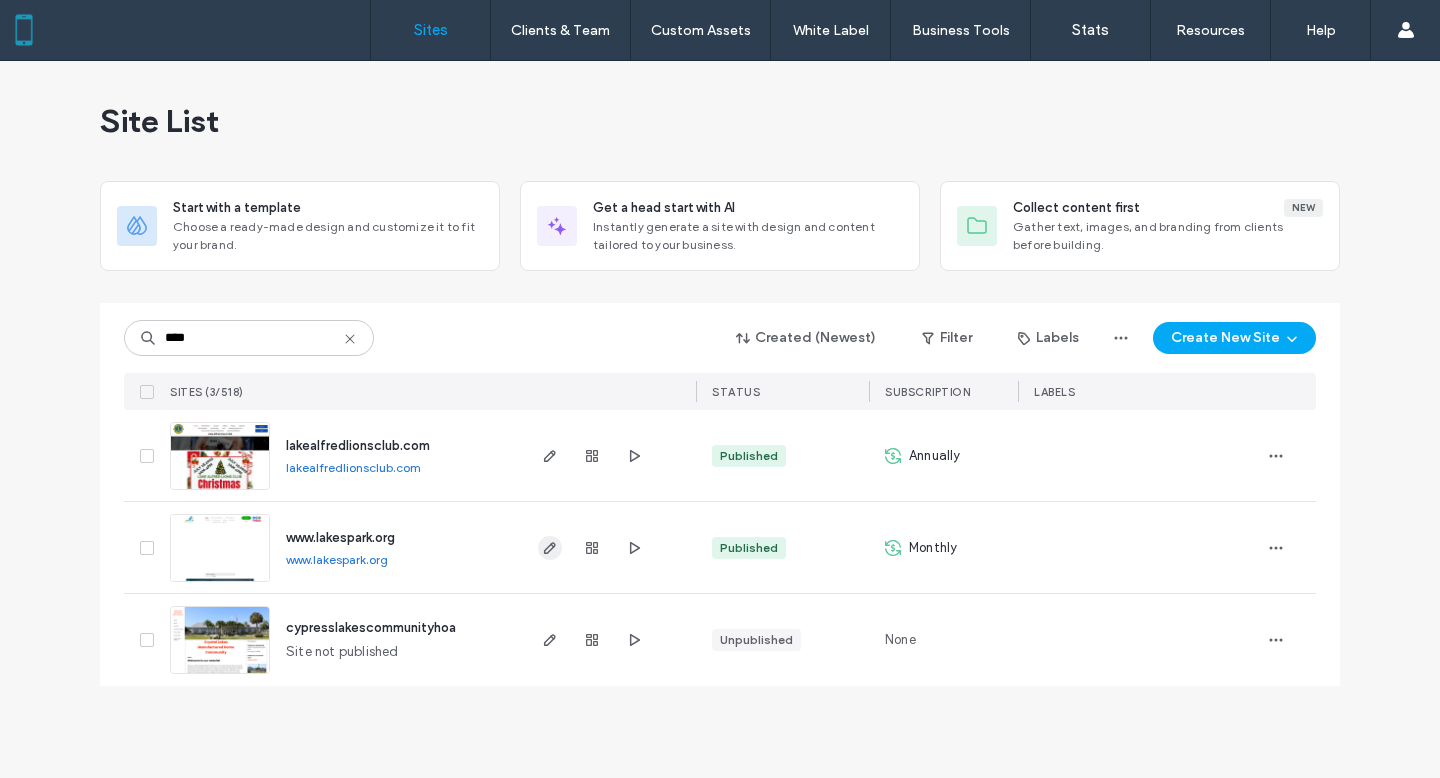 click 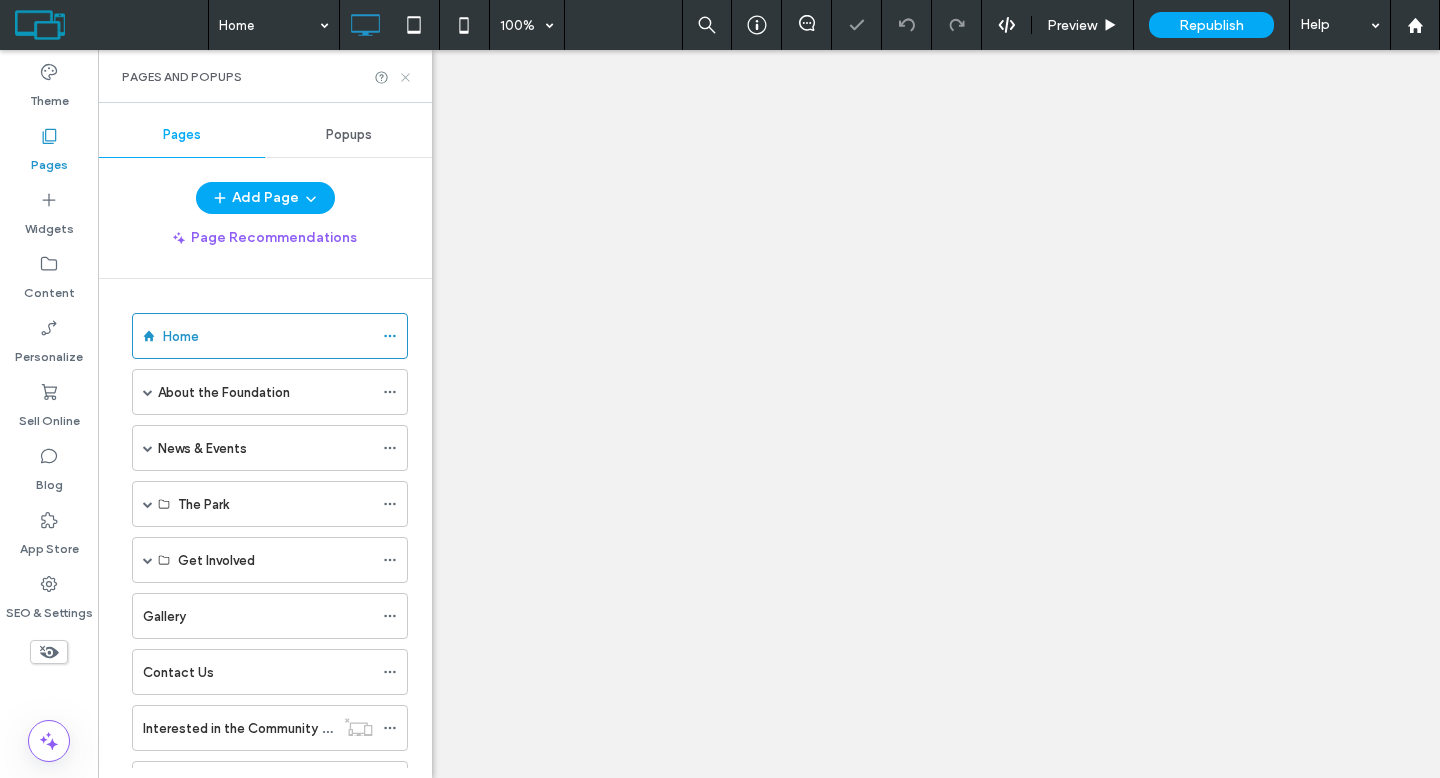 scroll, scrollTop: 0, scrollLeft: 0, axis: both 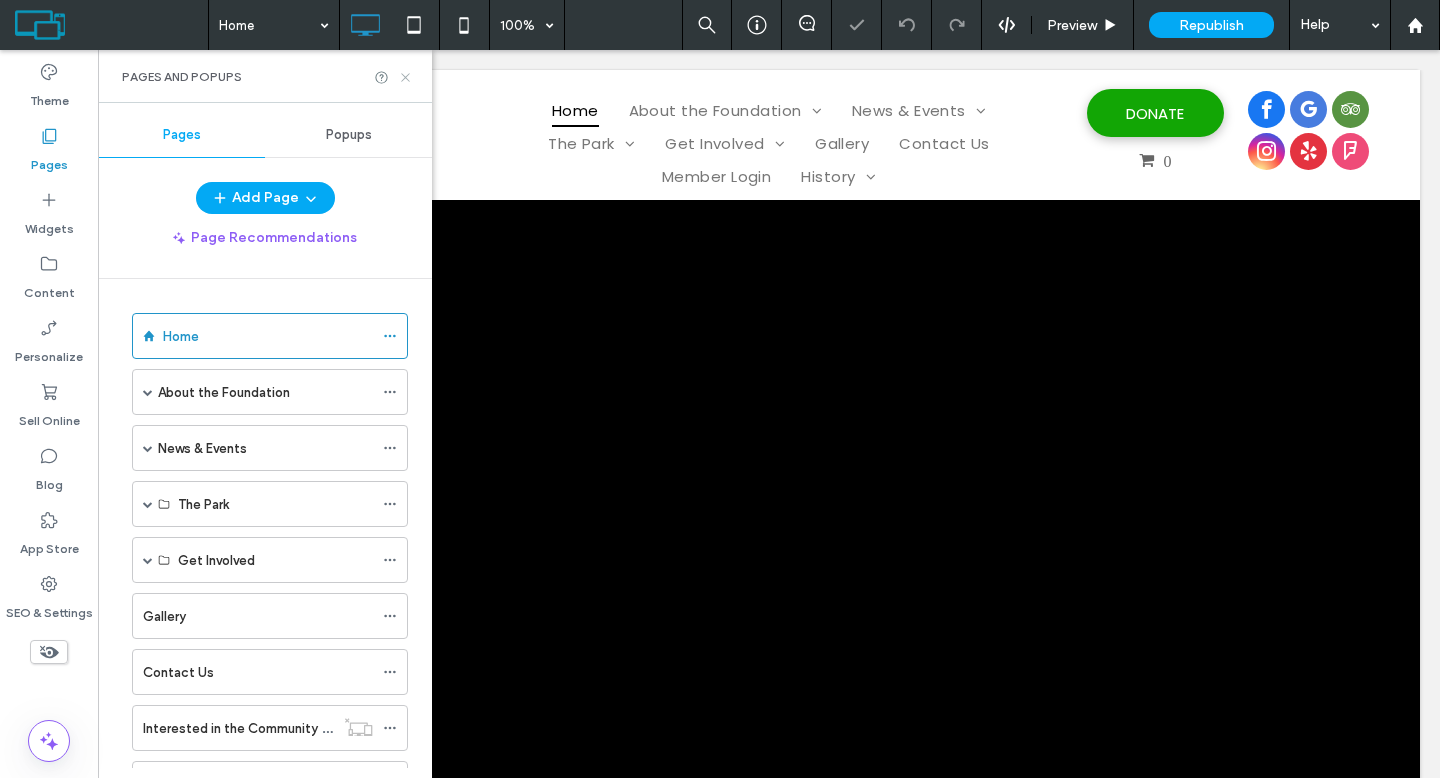 click 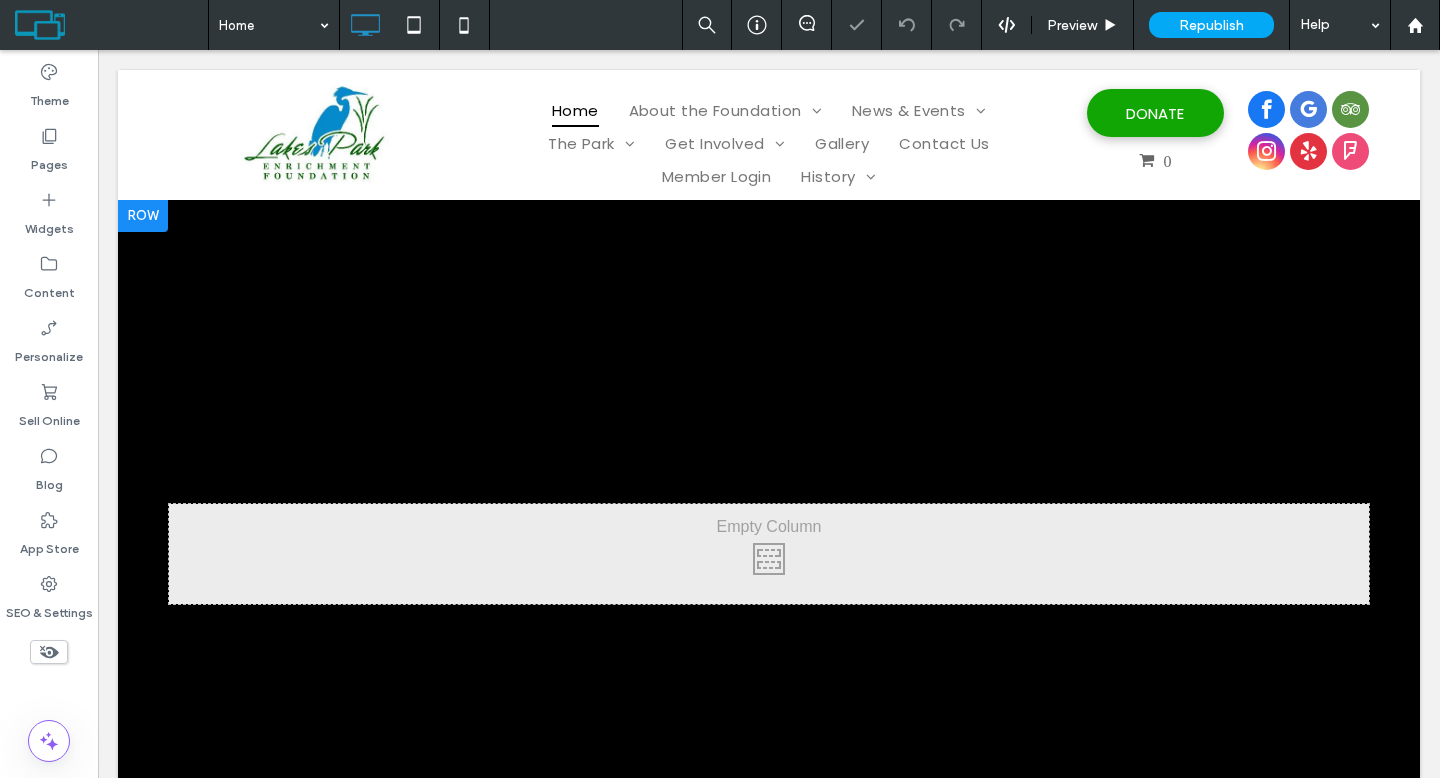 scroll, scrollTop: 0, scrollLeft: 0, axis: both 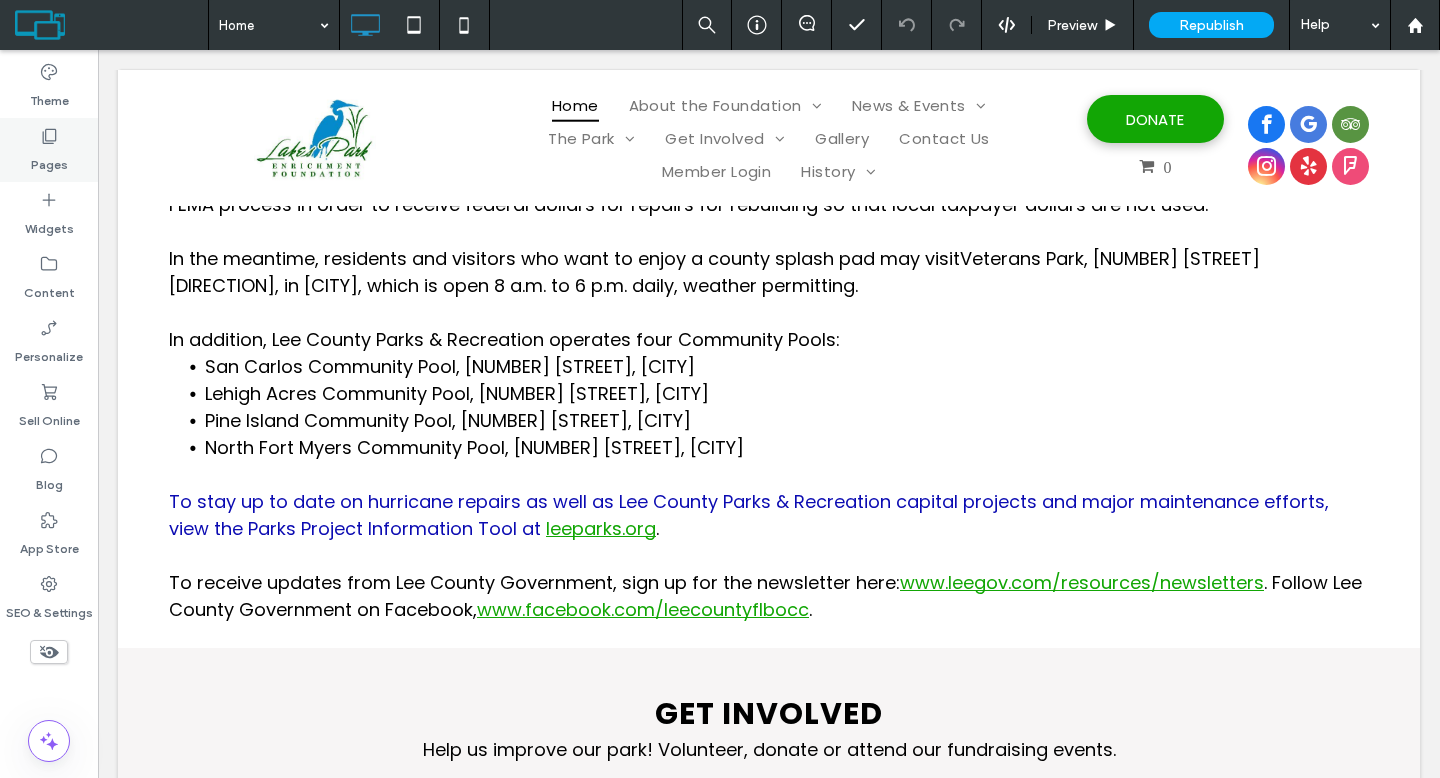 click 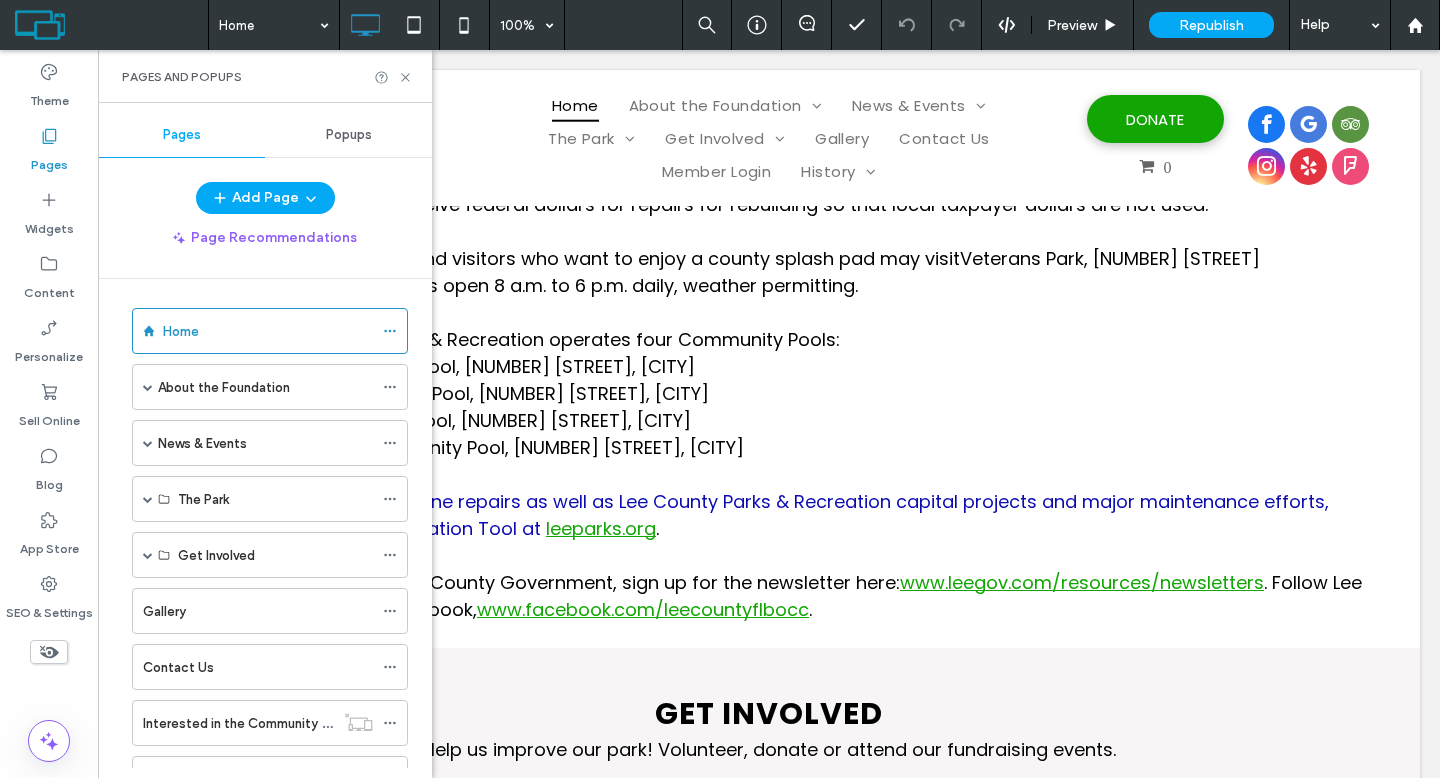 scroll, scrollTop: 0, scrollLeft: 0, axis: both 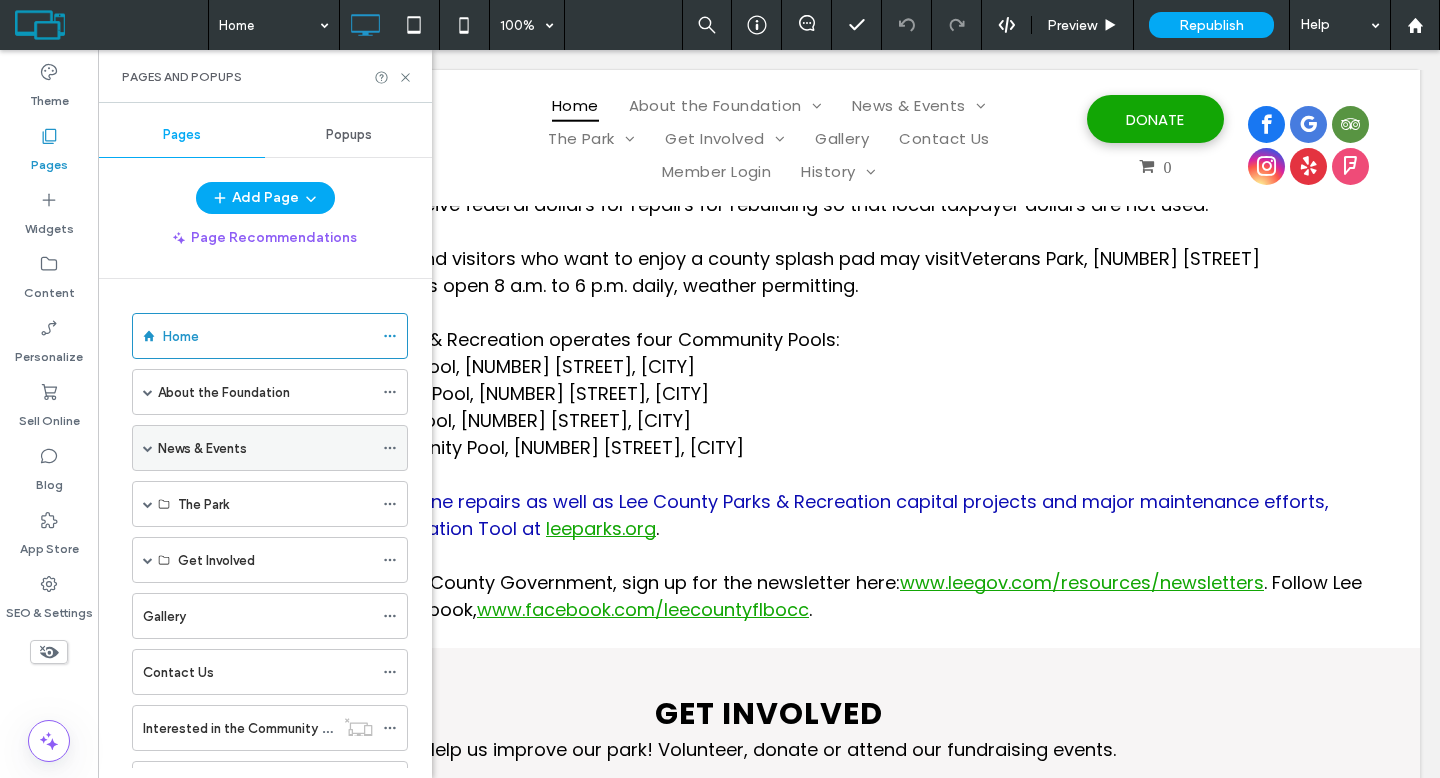 click at bounding box center [148, 448] 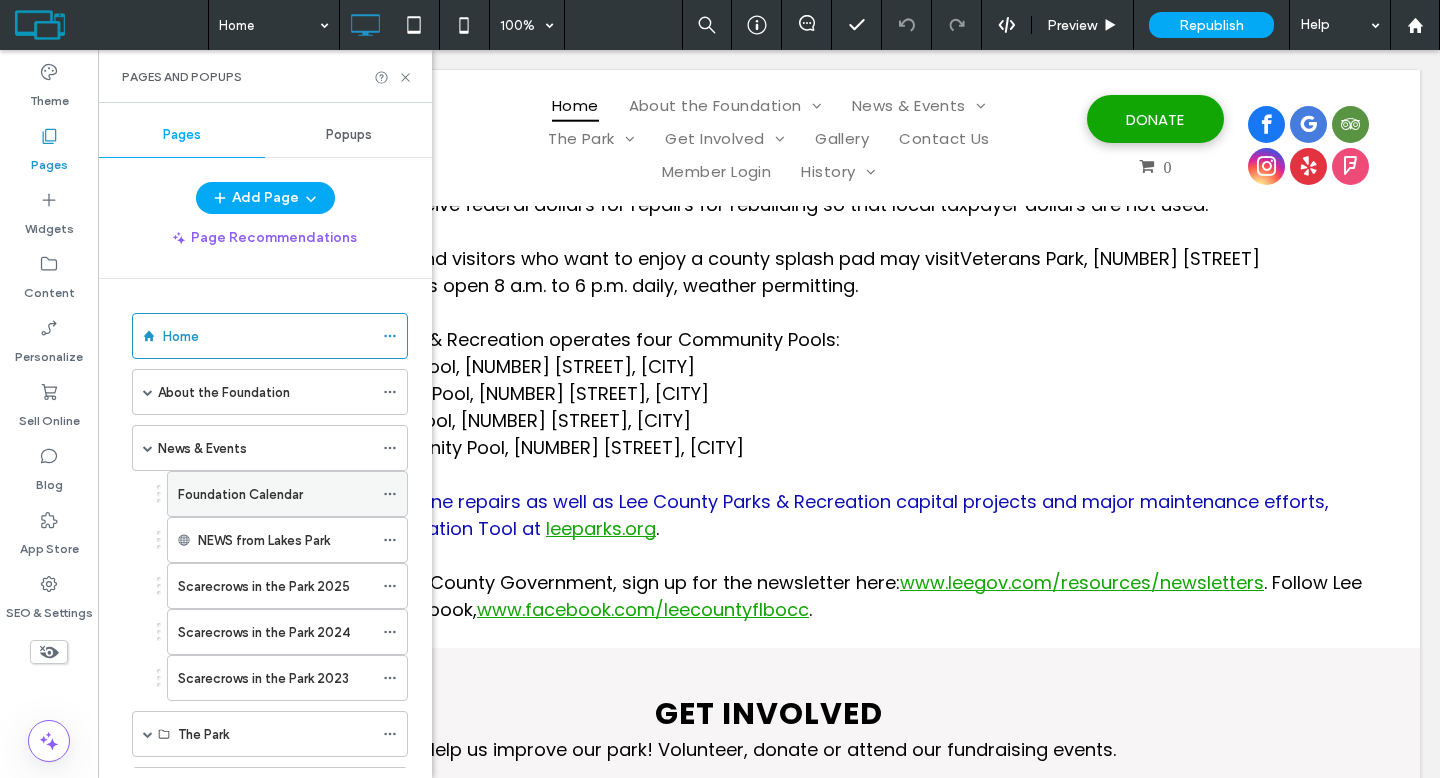 click on "Foundation Calendar" at bounding box center (240, 494) 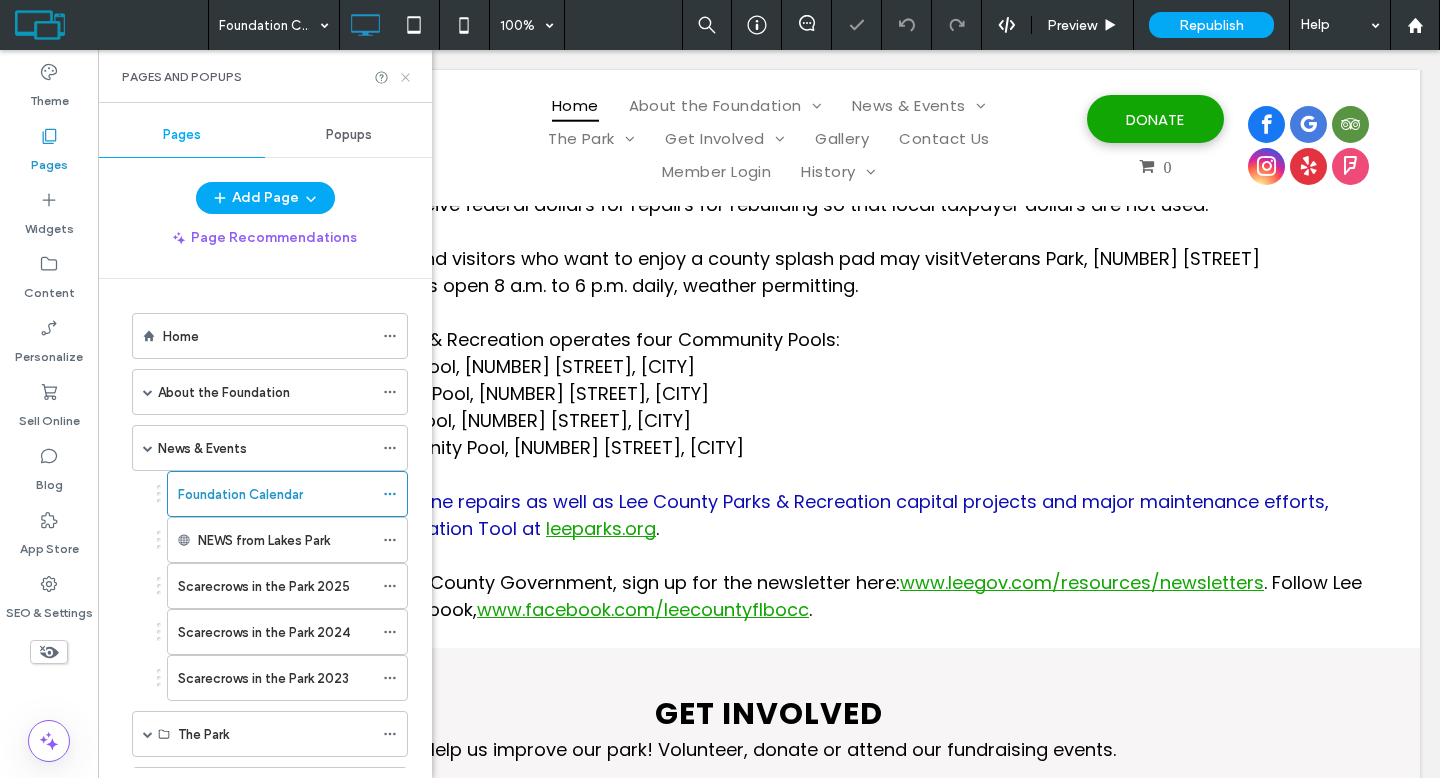 click 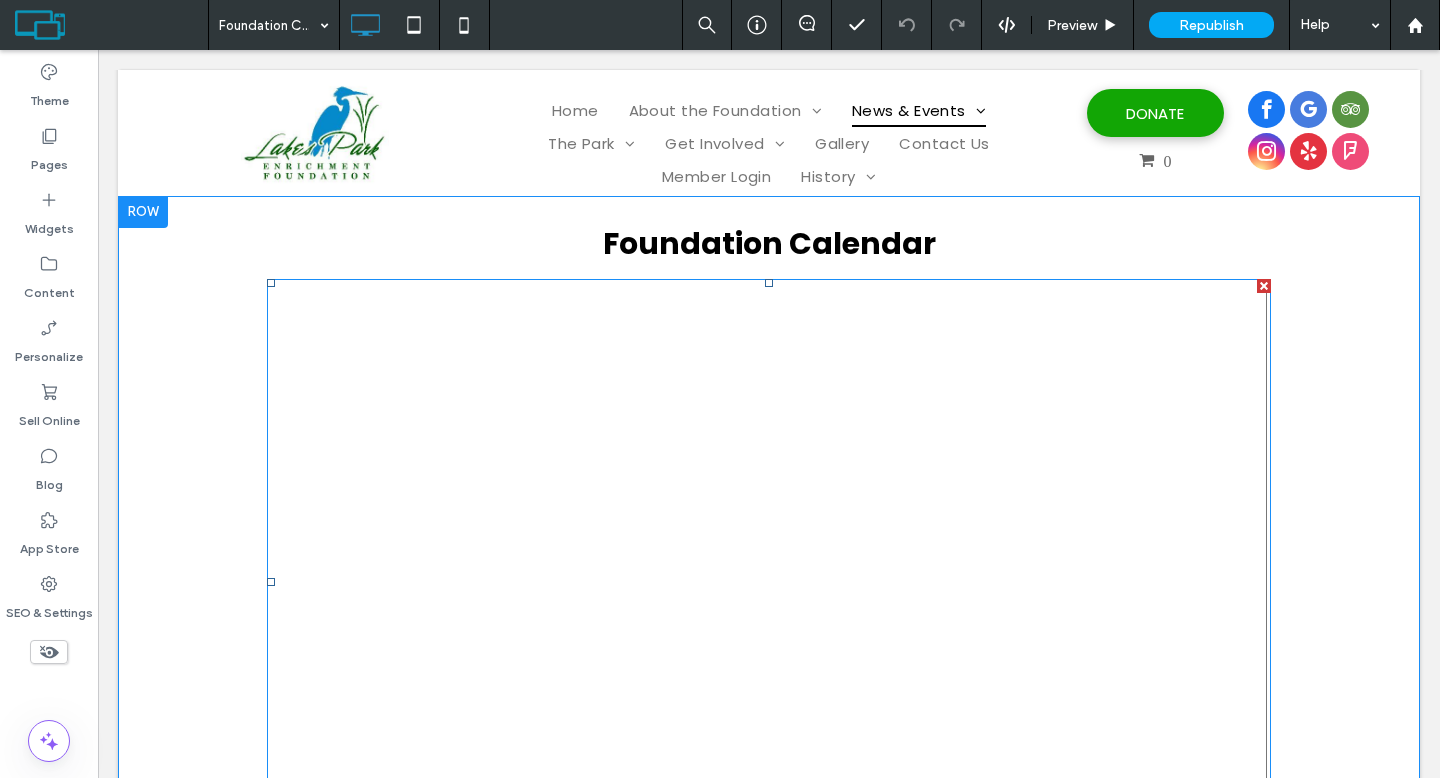 scroll, scrollTop: 0, scrollLeft: 0, axis: both 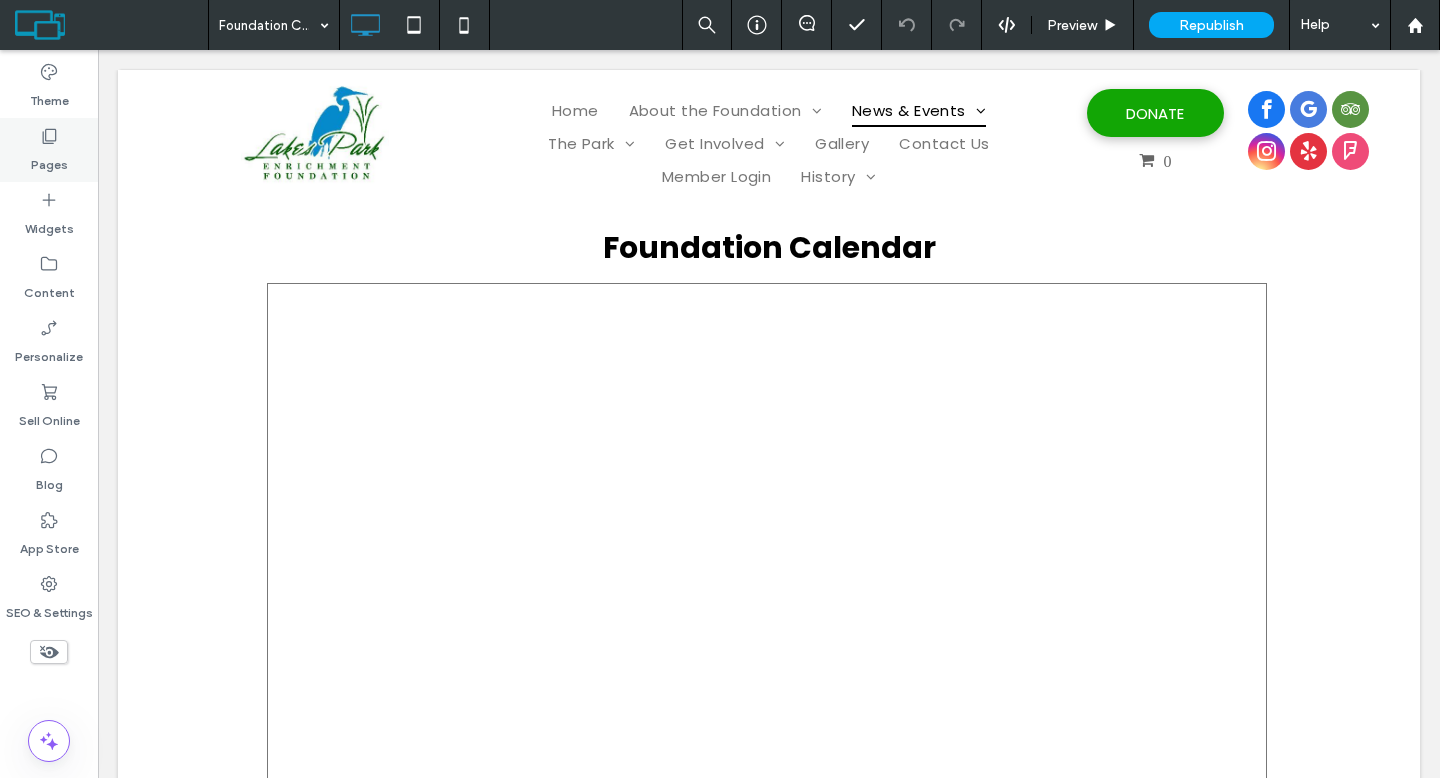 click on "Pages" at bounding box center (49, 160) 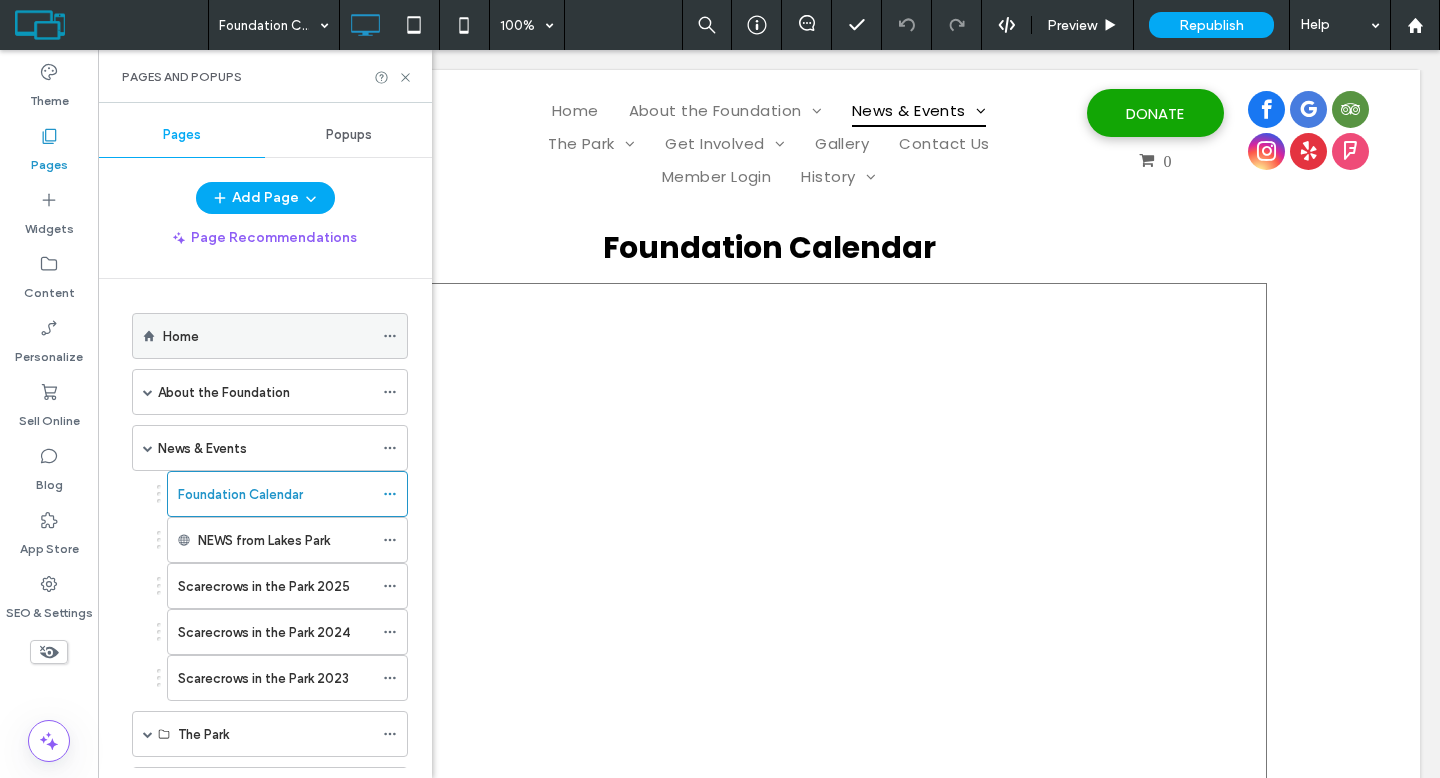 click on "Home" at bounding box center [181, 336] 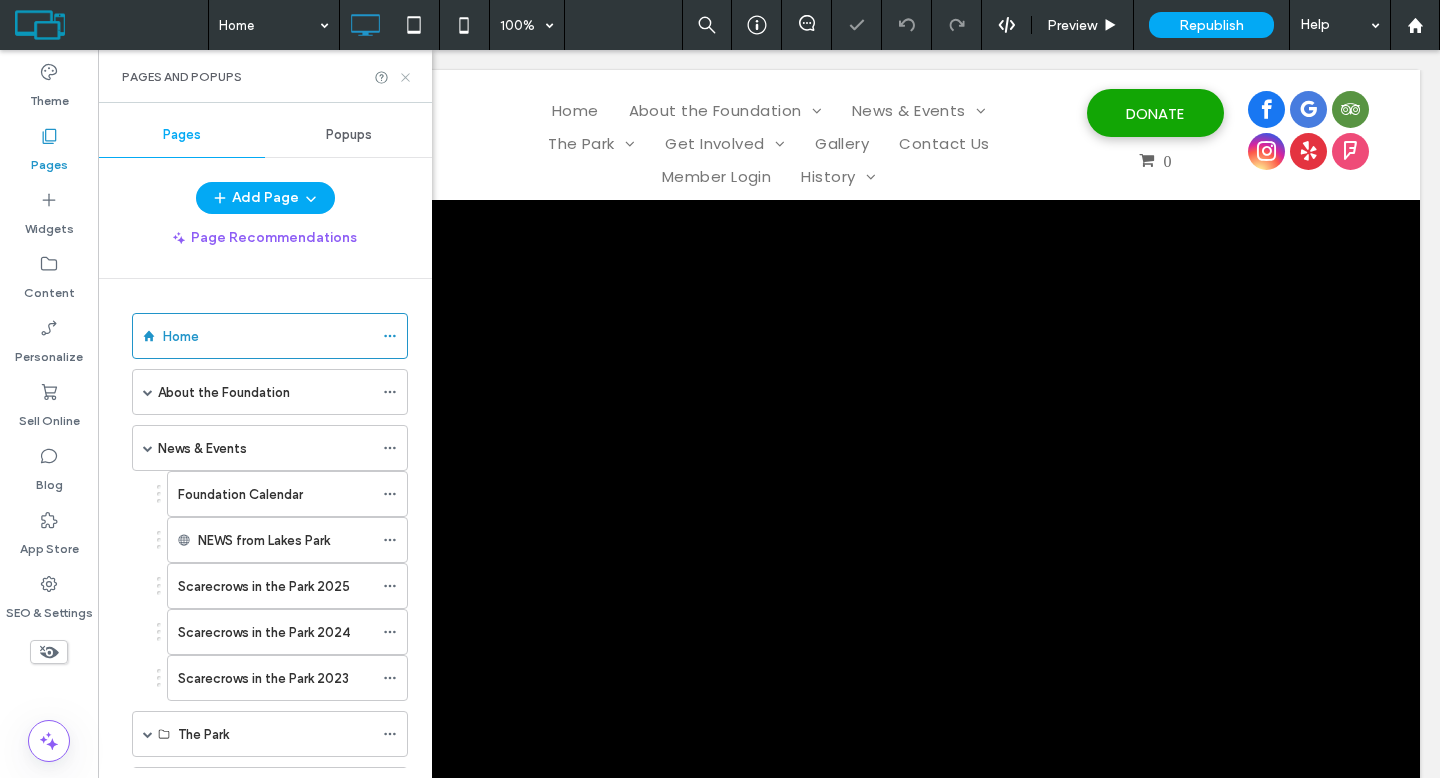 click 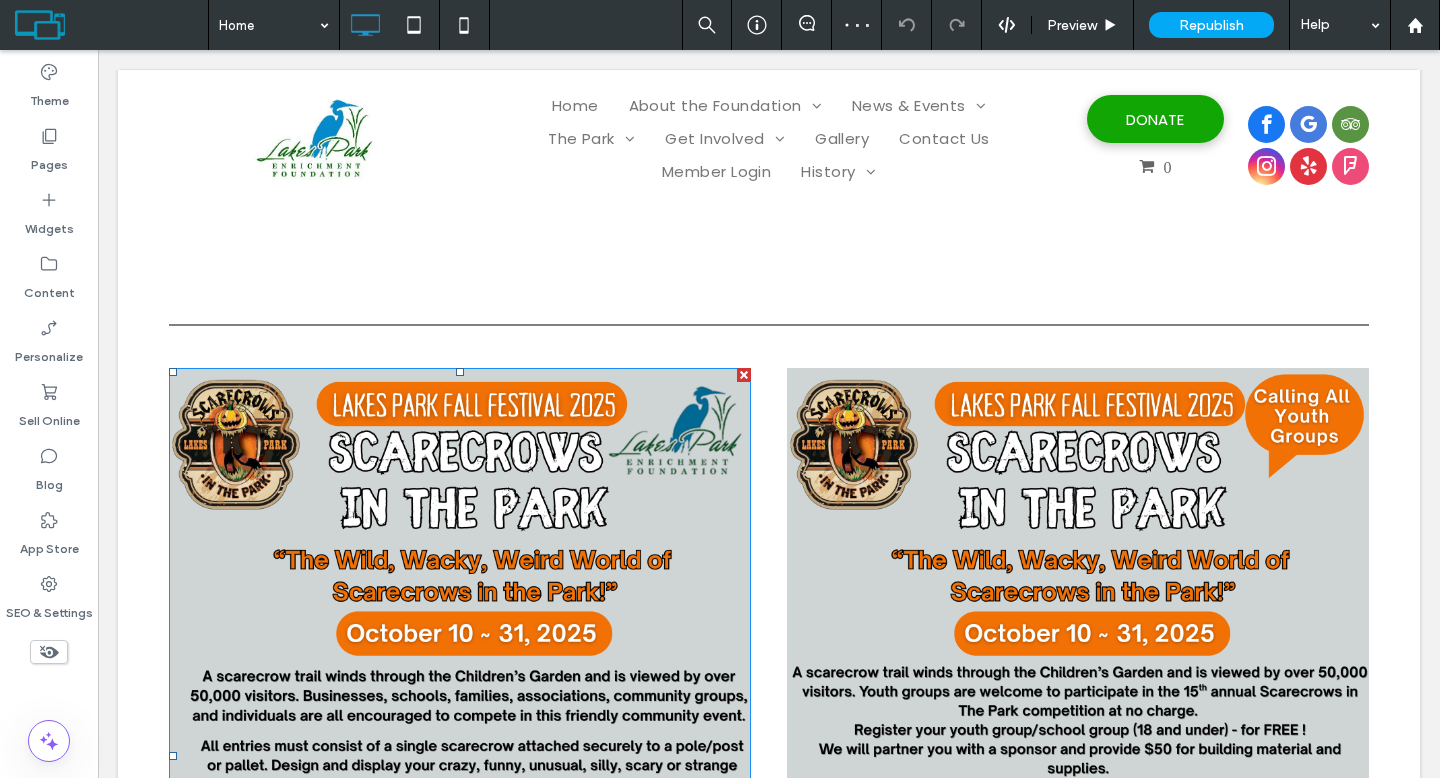 scroll, scrollTop: 1392, scrollLeft: 0, axis: vertical 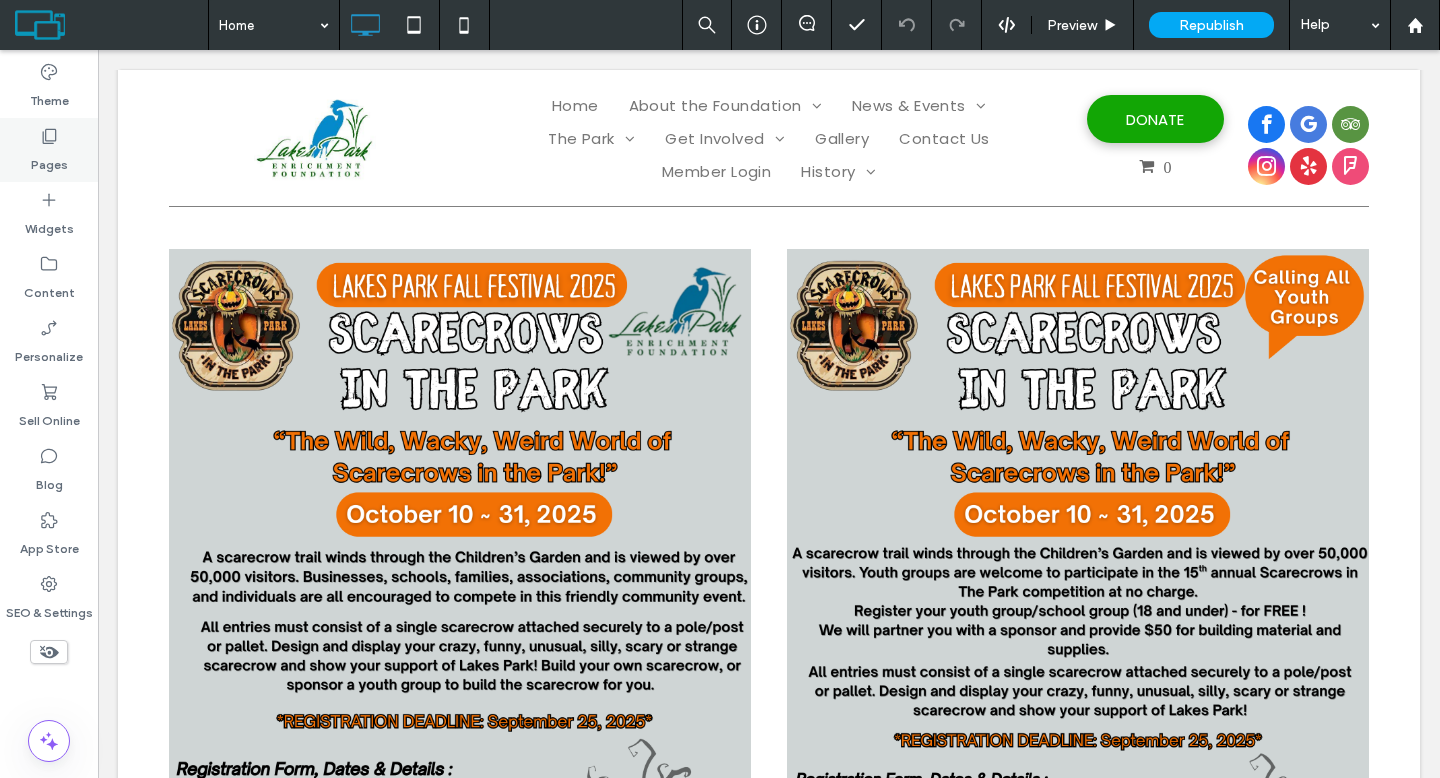 click 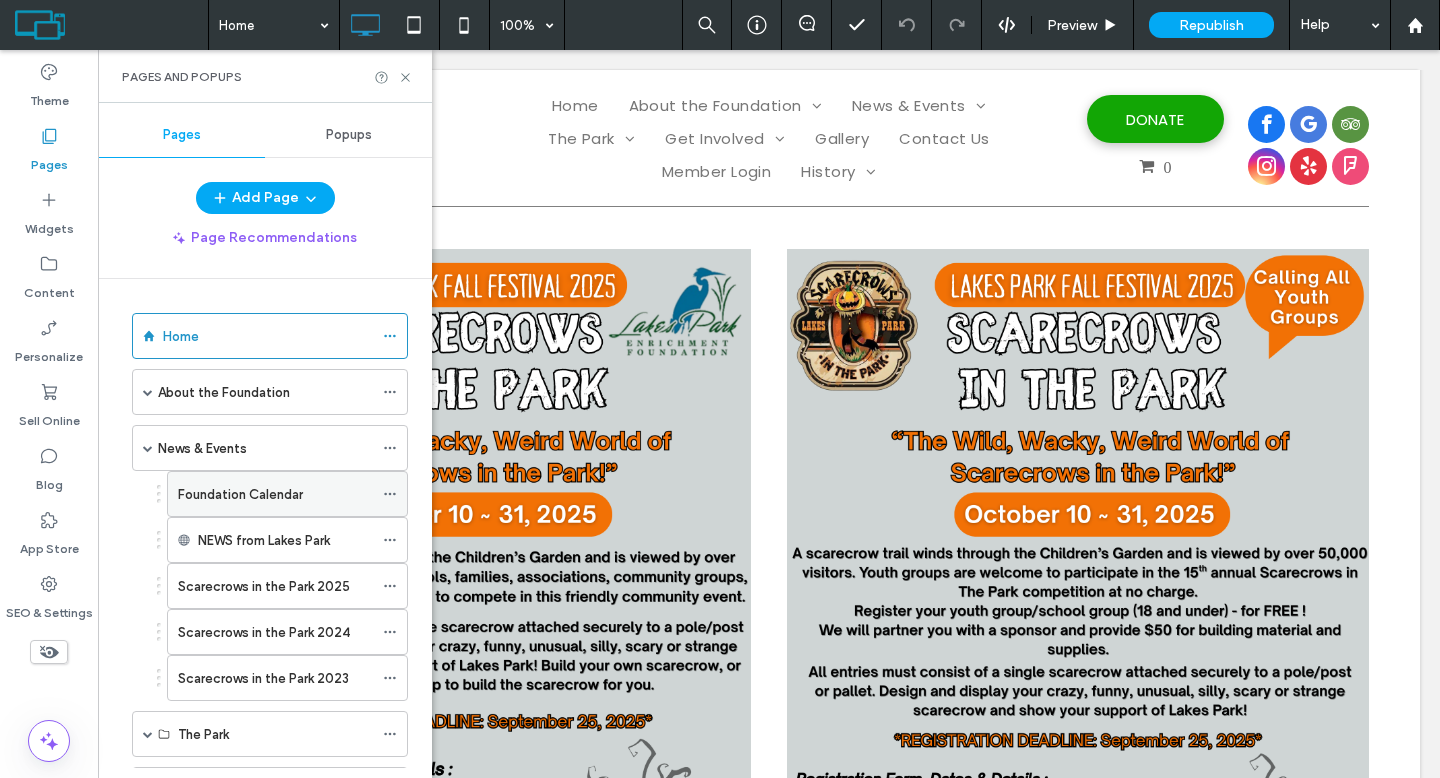 click on "Foundation Calendar" at bounding box center (240, 494) 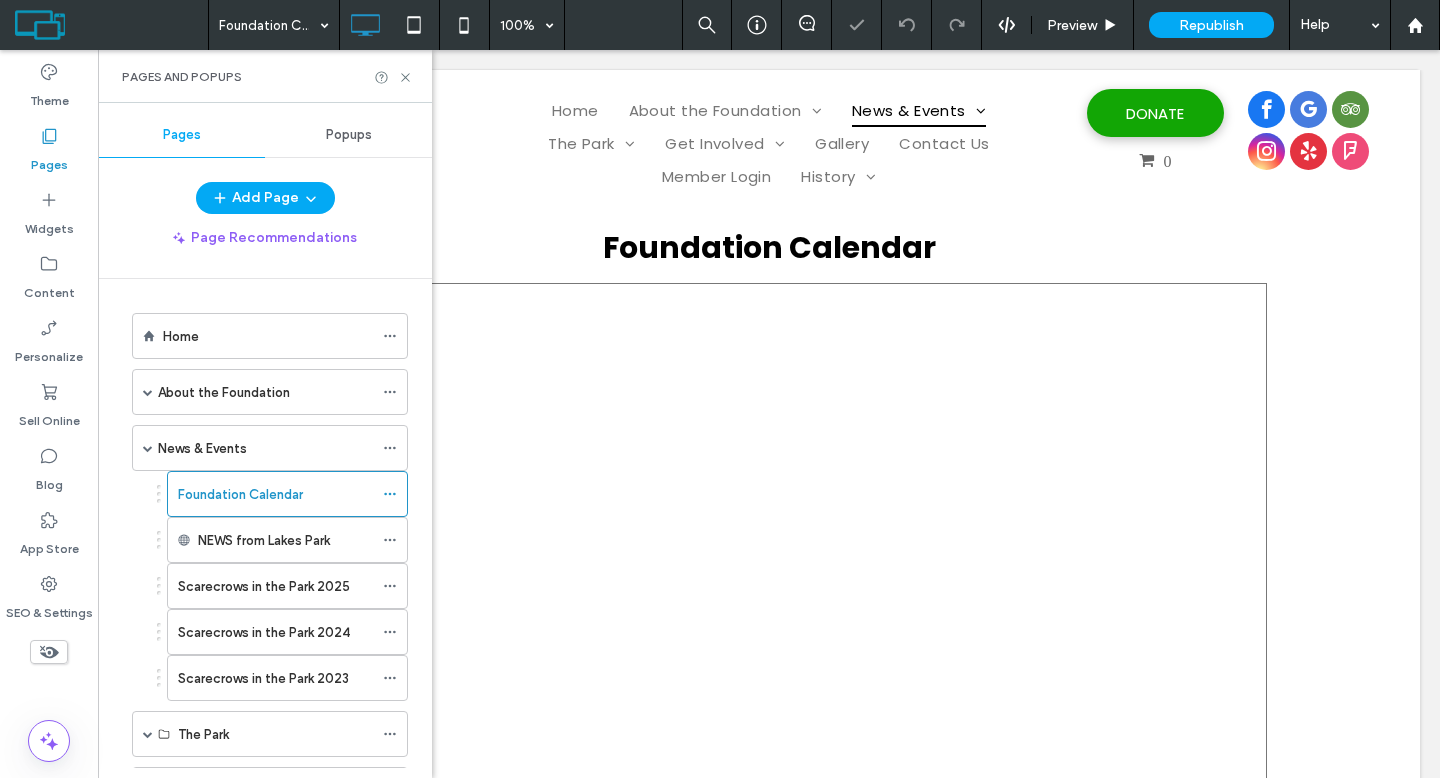 scroll, scrollTop: 0, scrollLeft: 0, axis: both 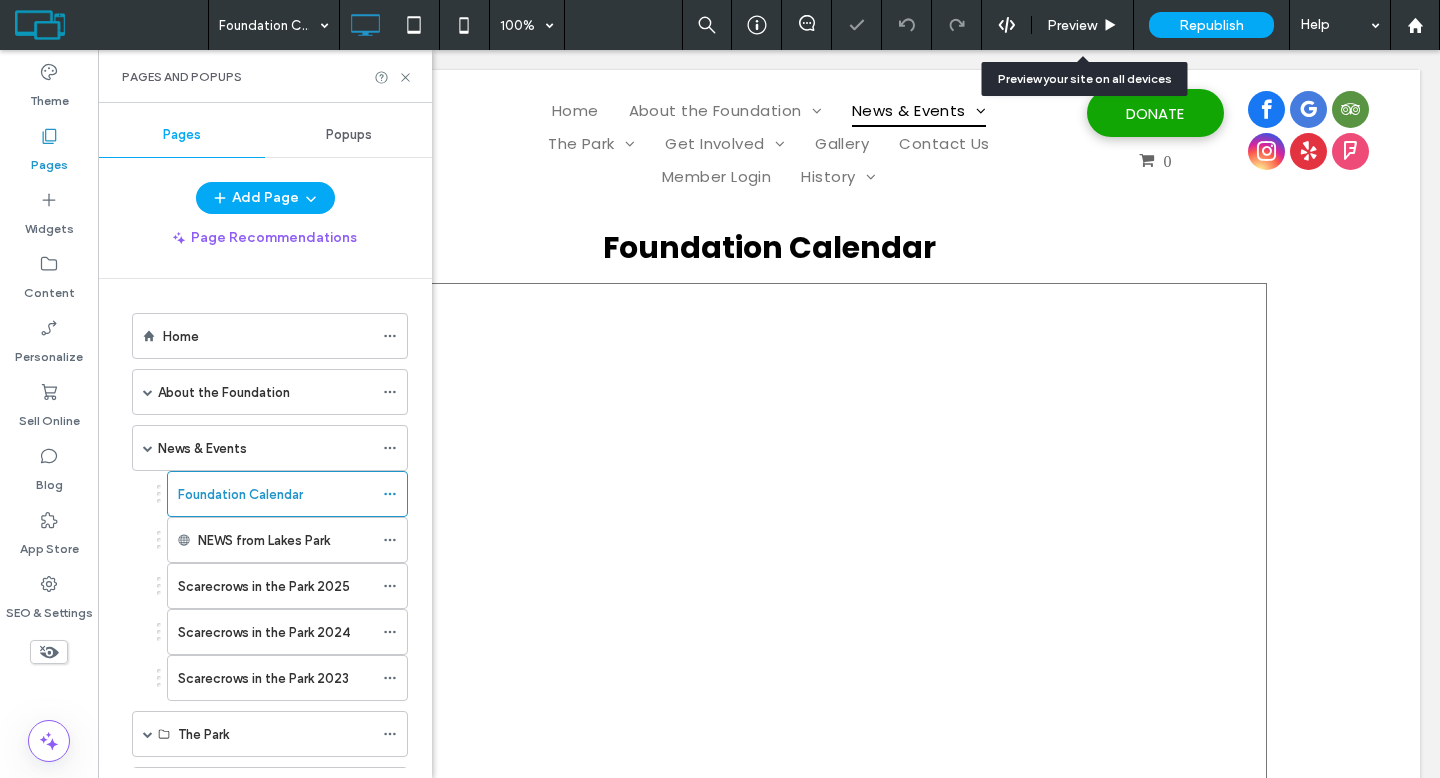 click on "Preview" at bounding box center [1072, 25] 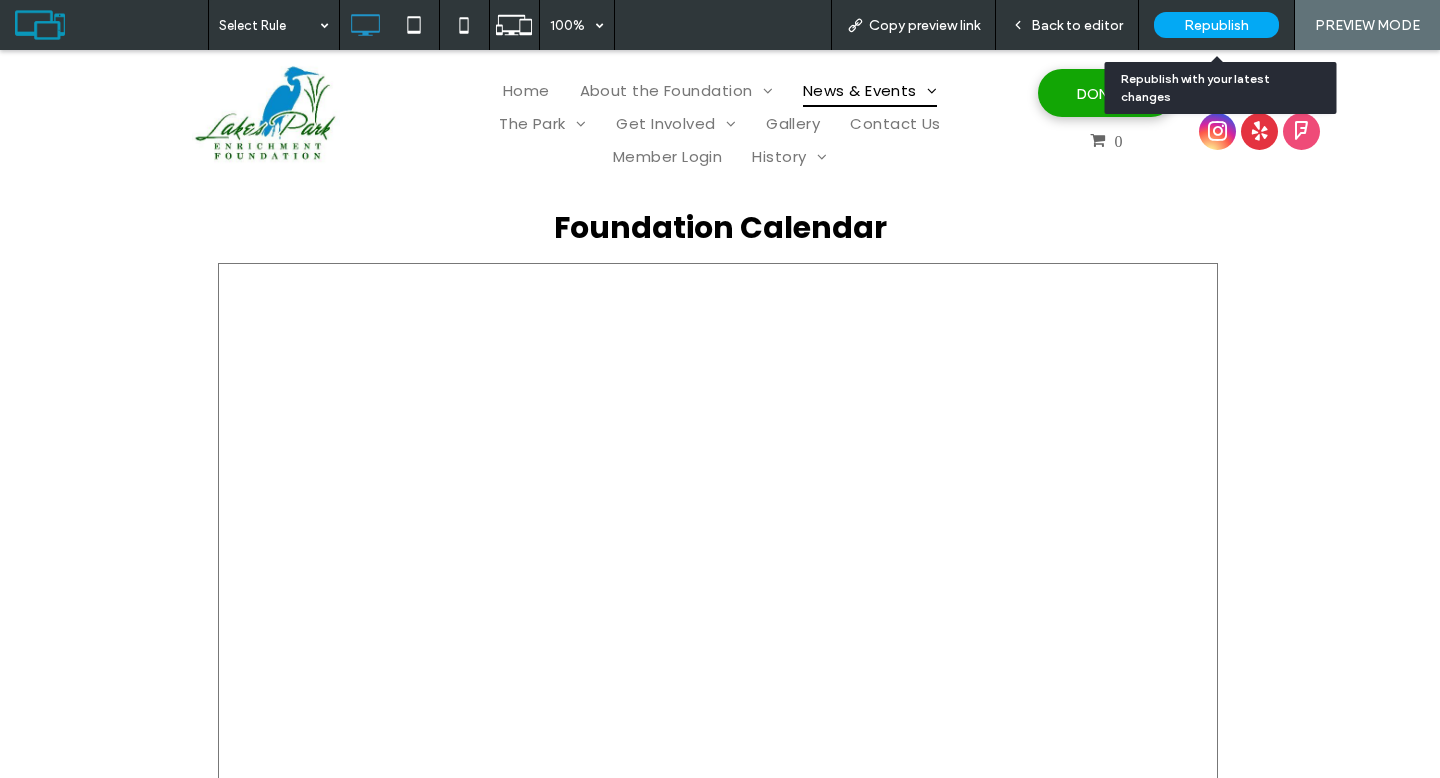 click on "Republish" at bounding box center (1216, 25) 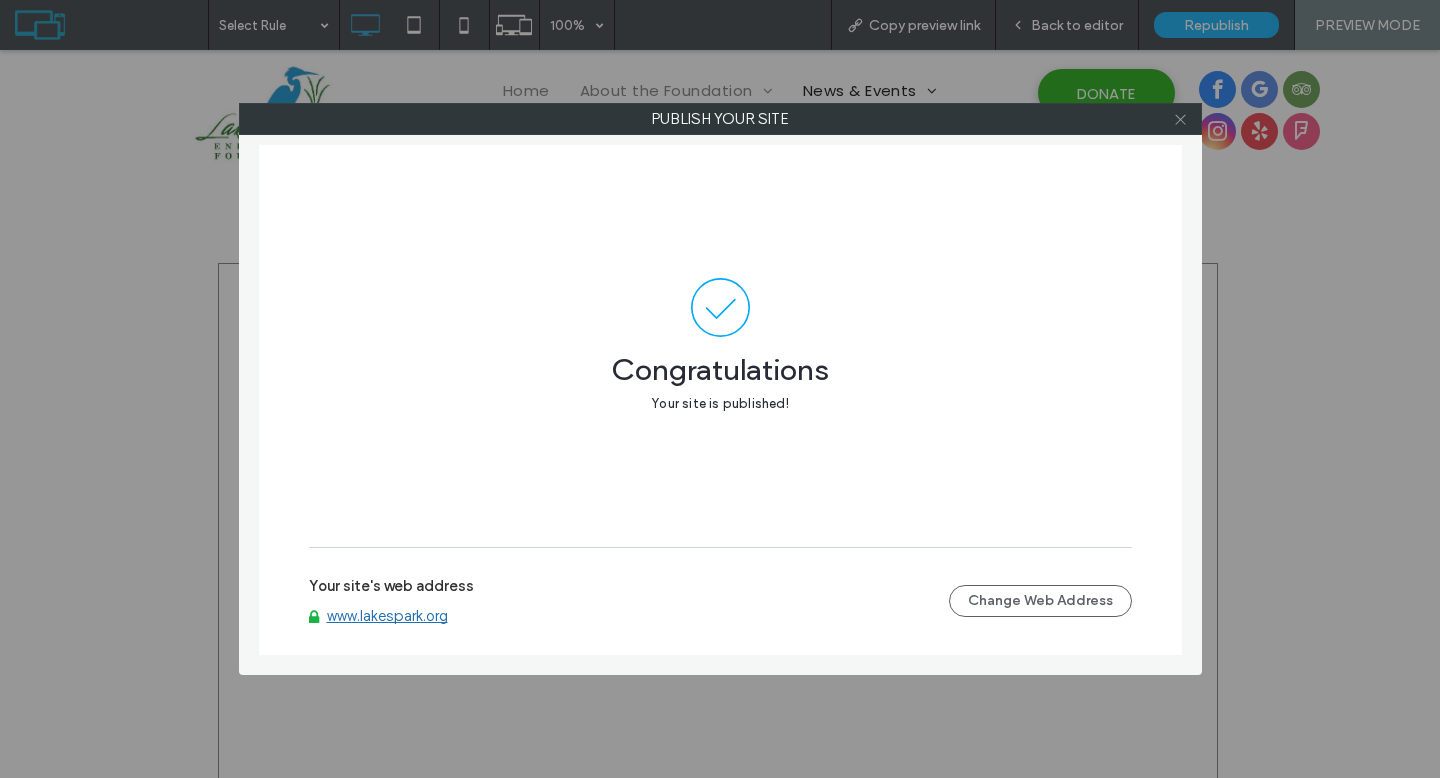 click 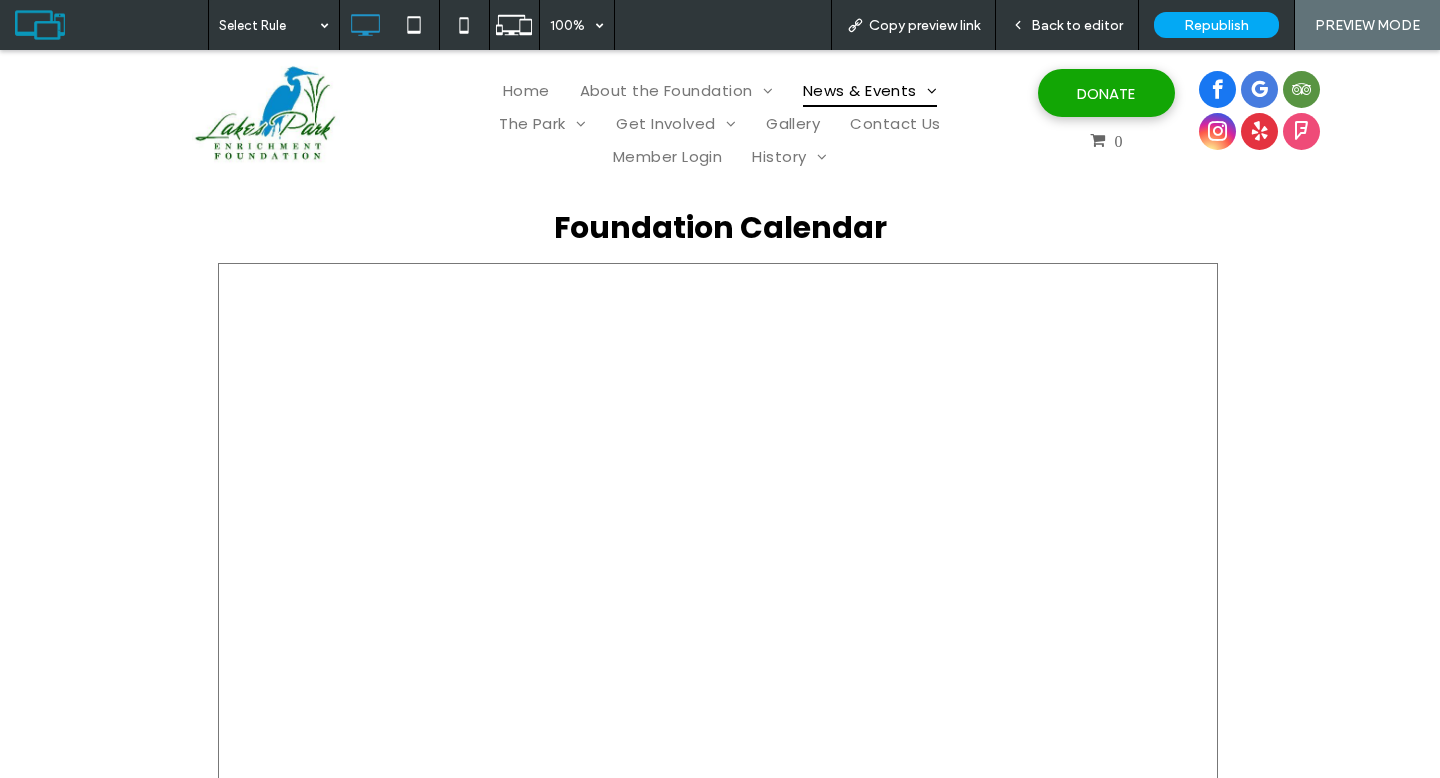 click on "Back to editor" at bounding box center [1077, 25] 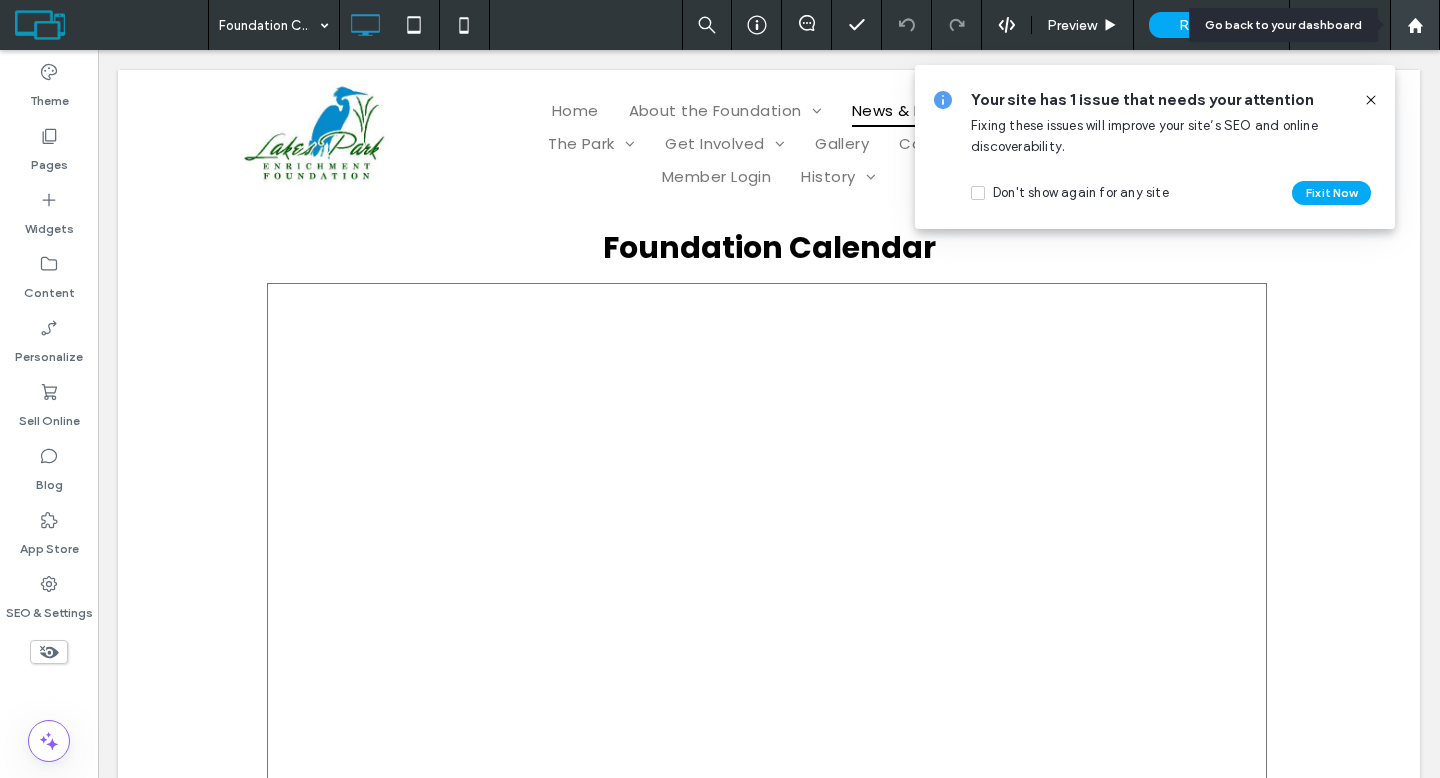 click 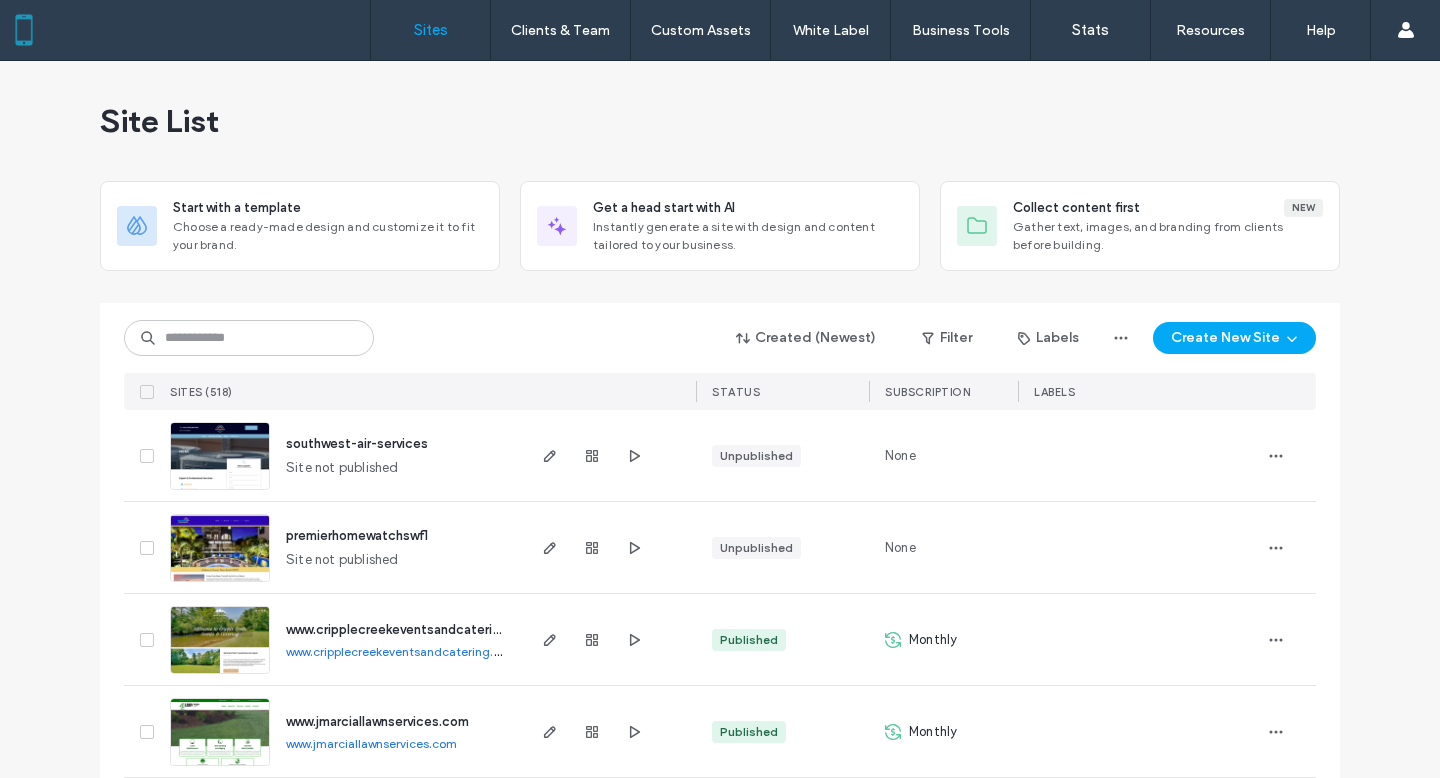 scroll, scrollTop: 0, scrollLeft: 0, axis: both 